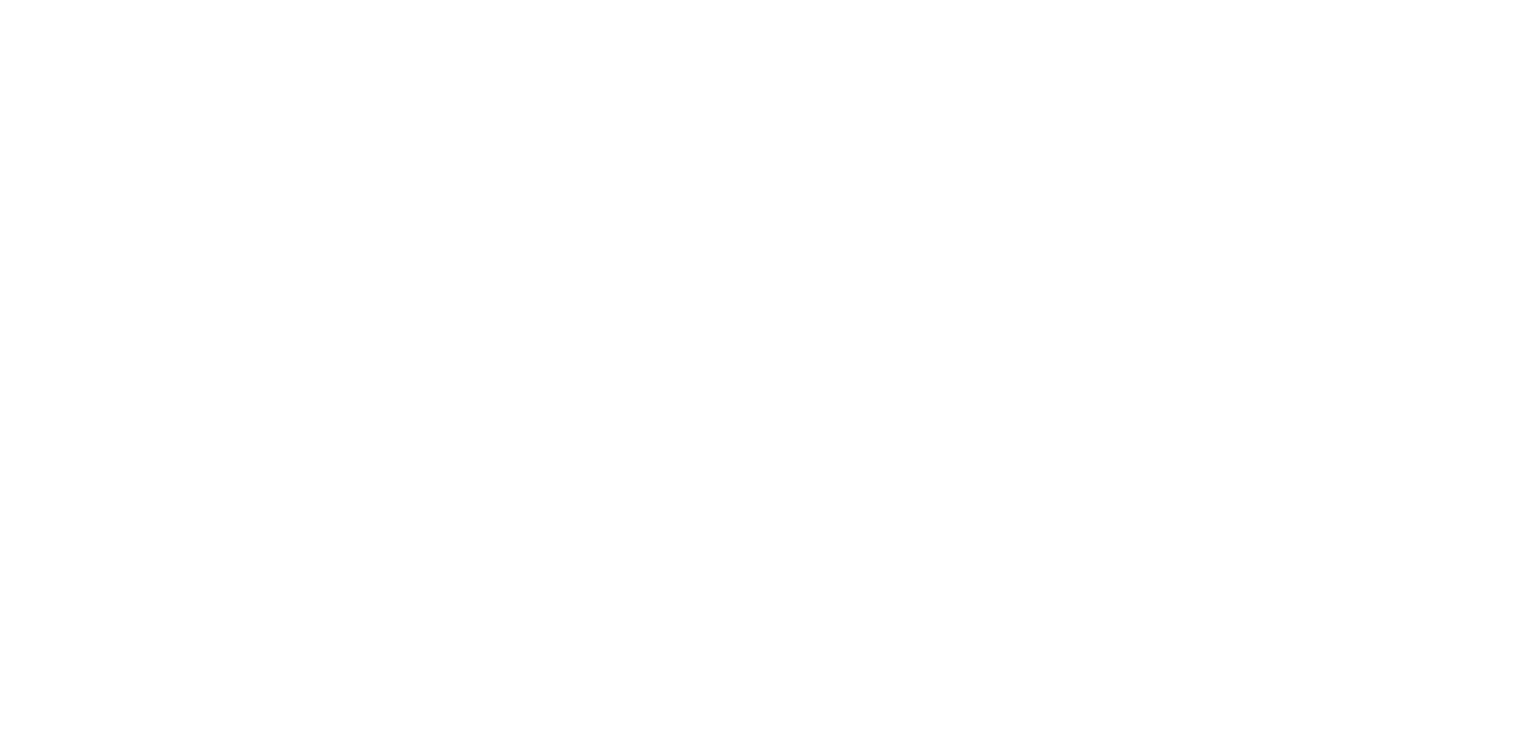 scroll, scrollTop: 0, scrollLeft: 0, axis: both 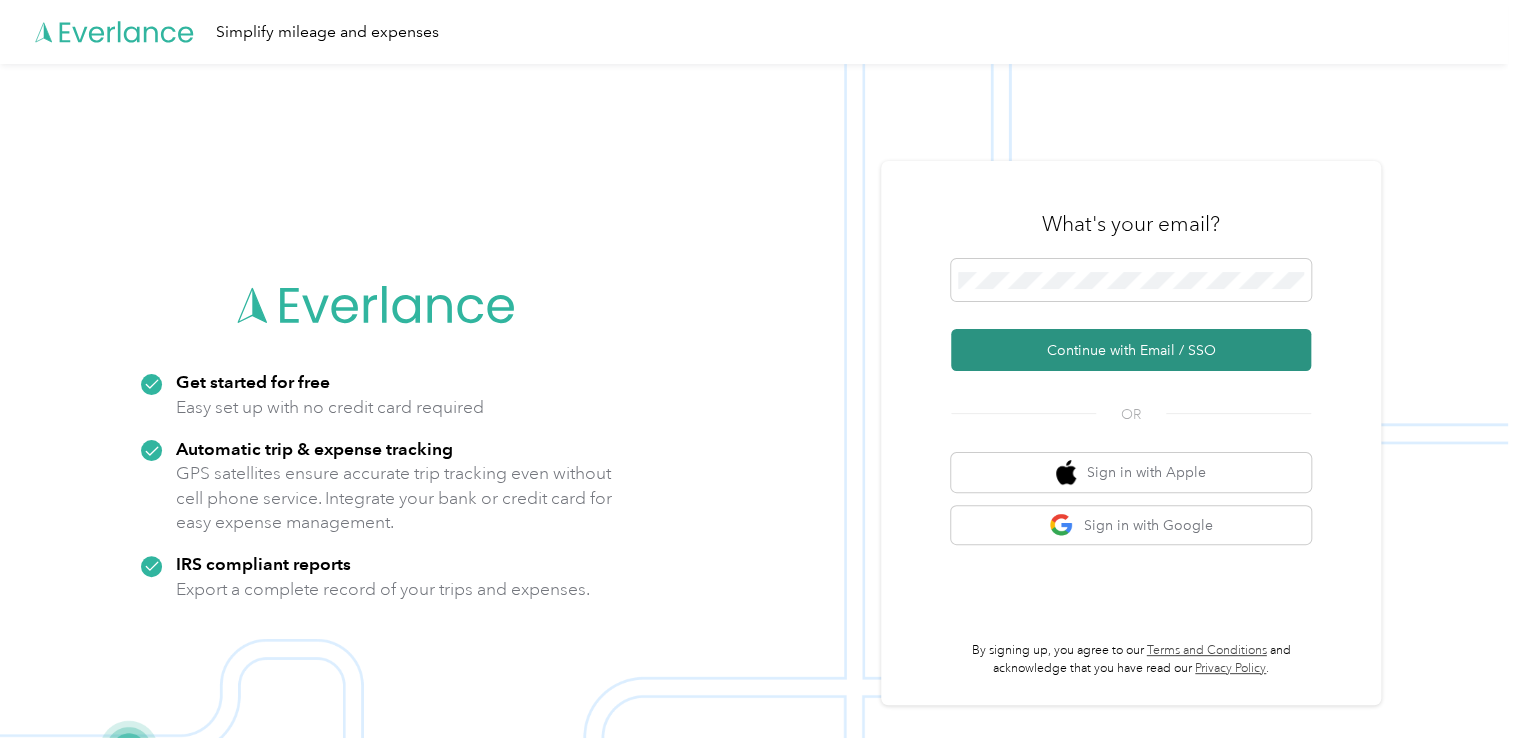 click on "Continue with Email / SSO" at bounding box center (1131, 350) 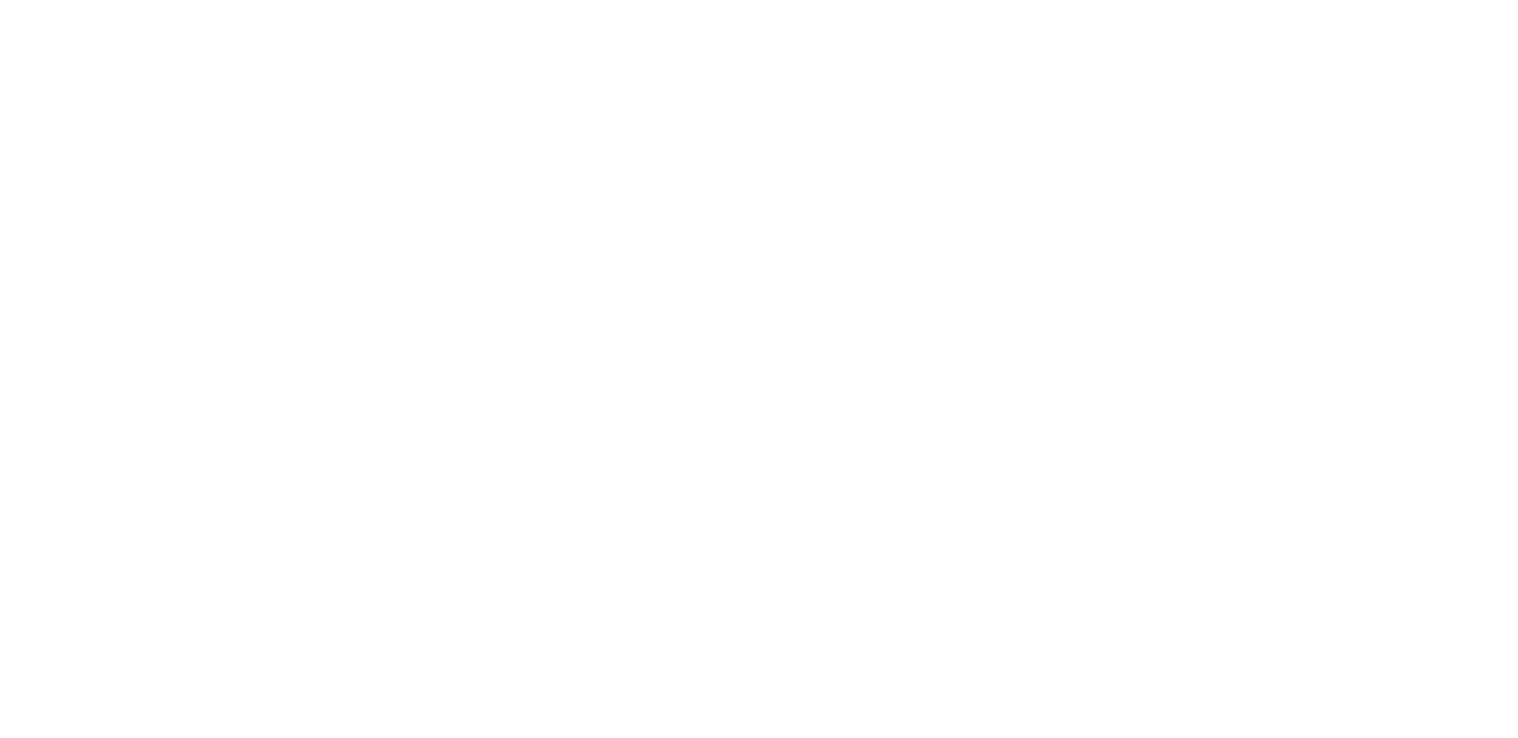 scroll, scrollTop: 0, scrollLeft: 0, axis: both 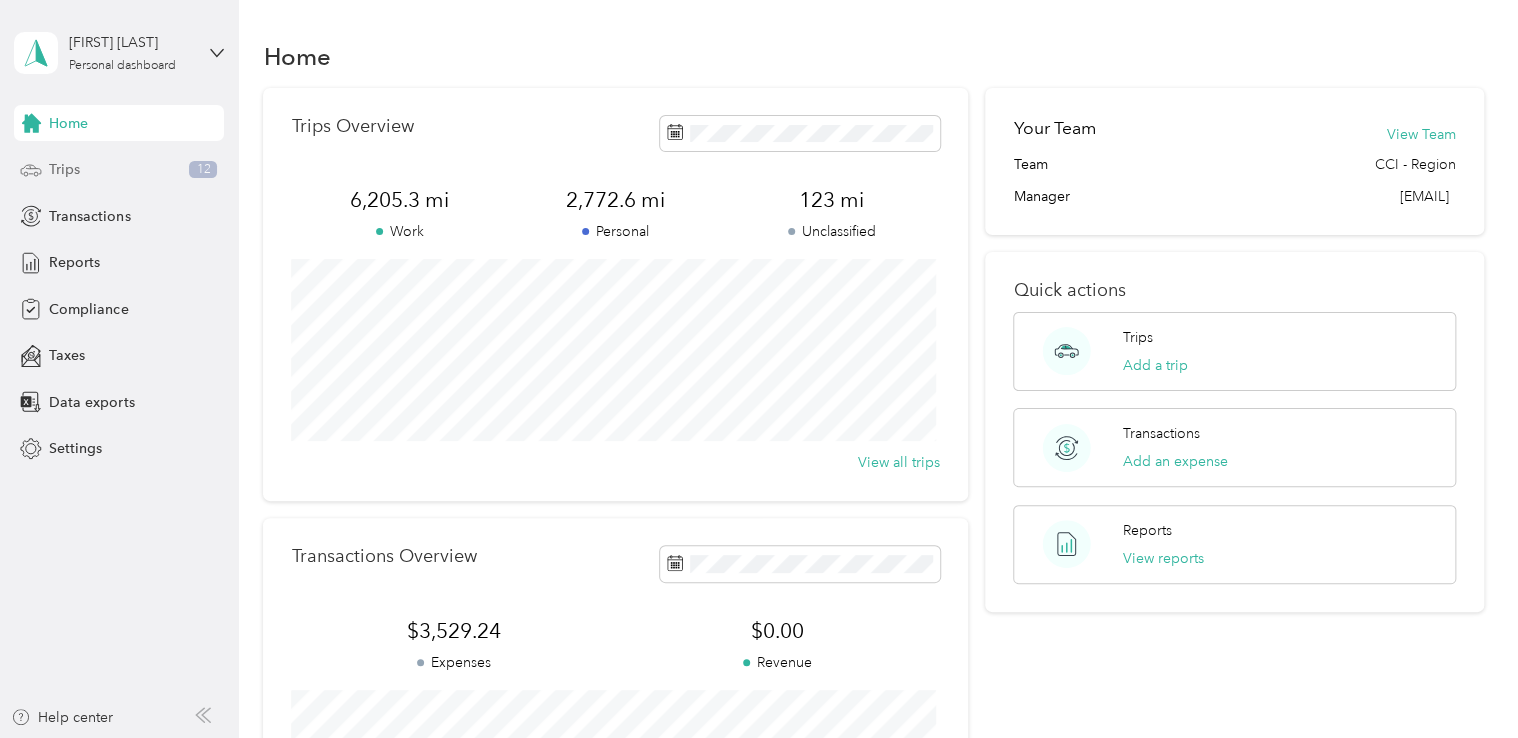 click on "Trips" at bounding box center [64, 169] 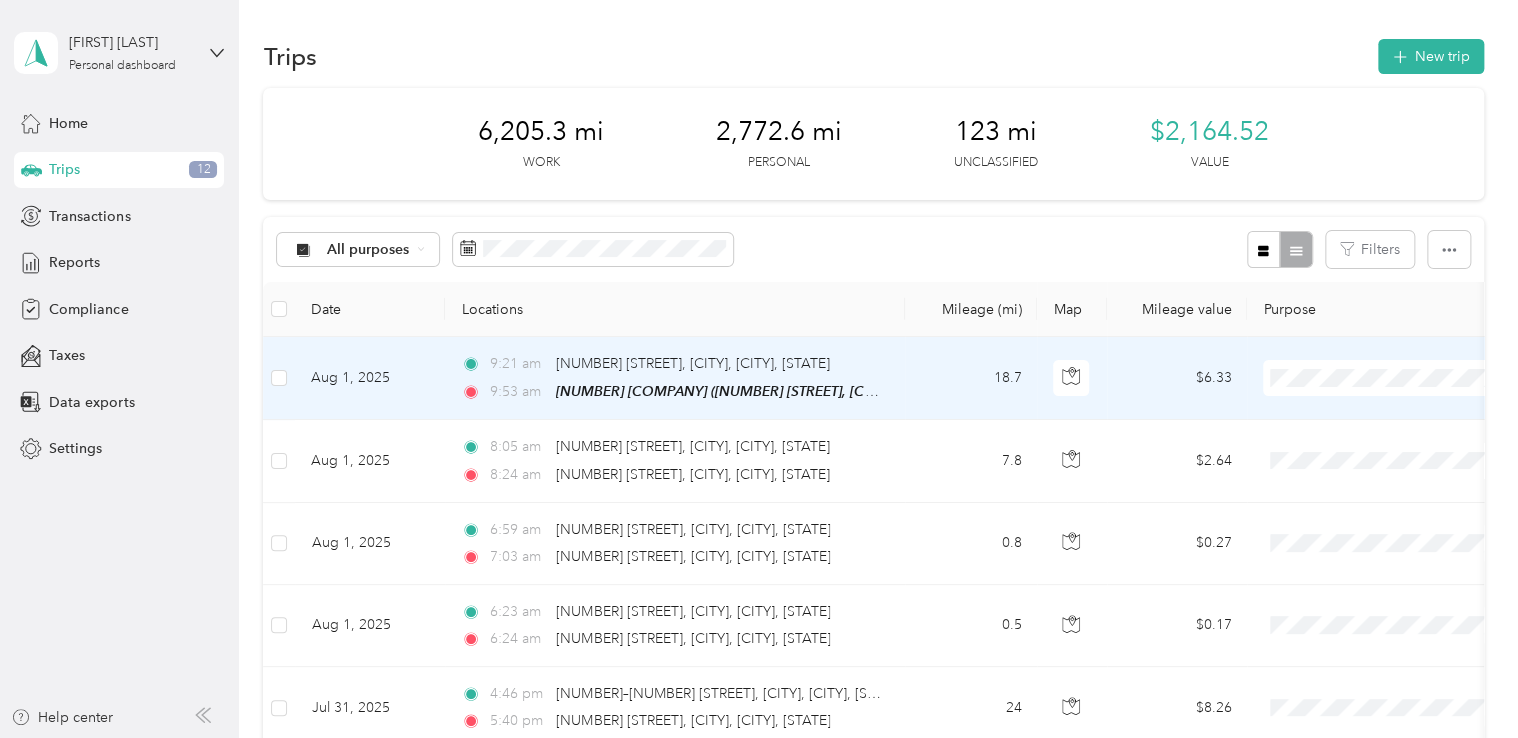 click on "Personal" at bounding box center (1405, 449) 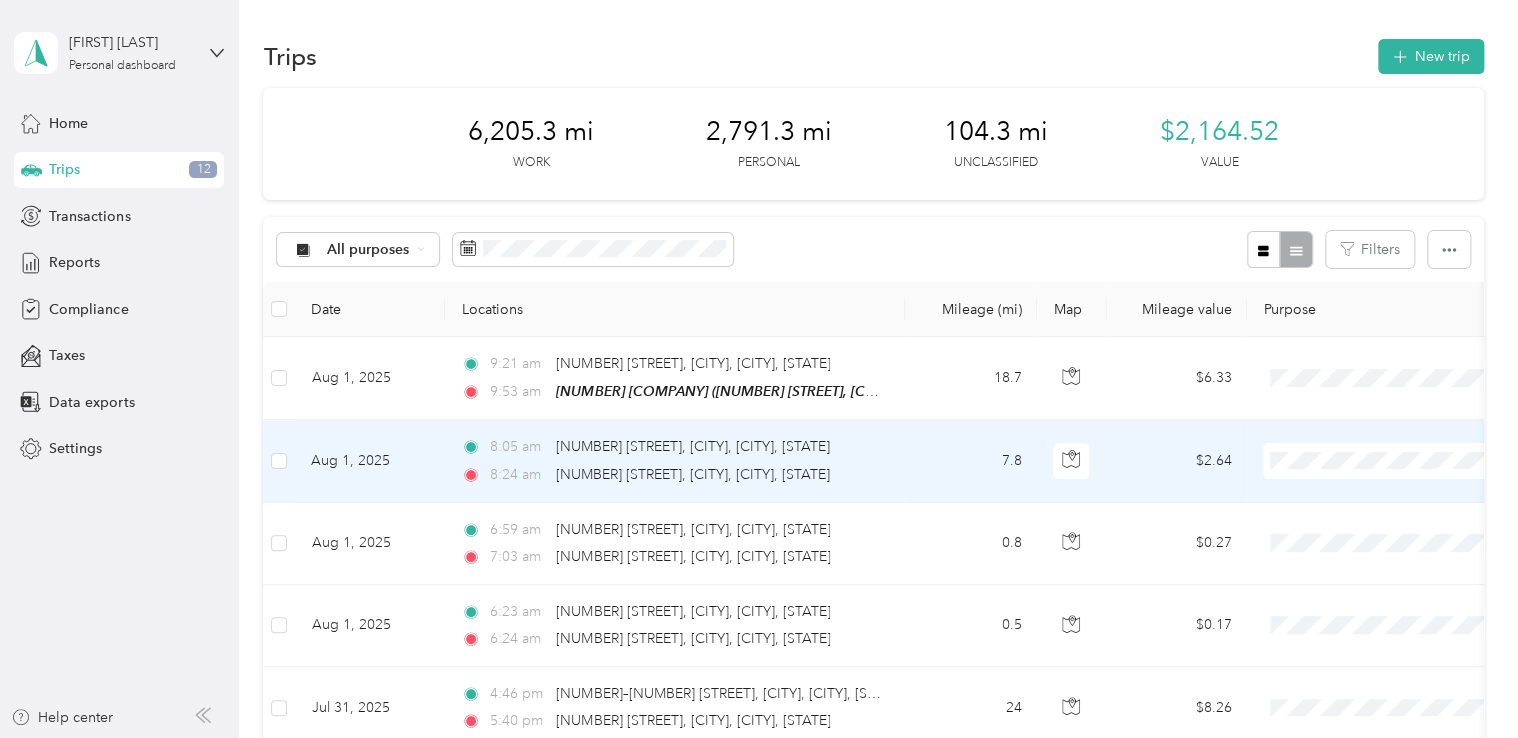 click on "Personal" at bounding box center [1388, 531] 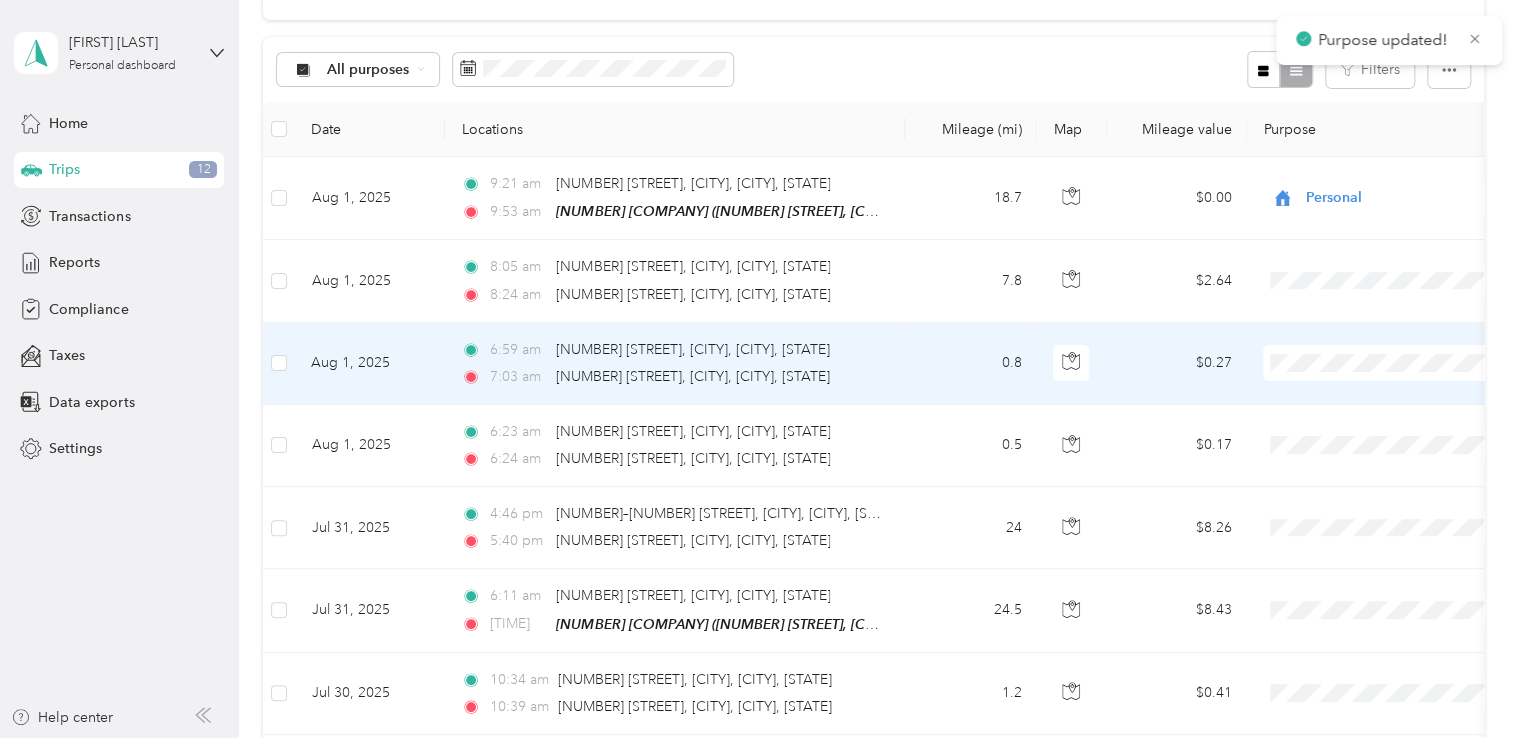 scroll, scrollTop: 200, scrollLeft: 0, axis: vertical 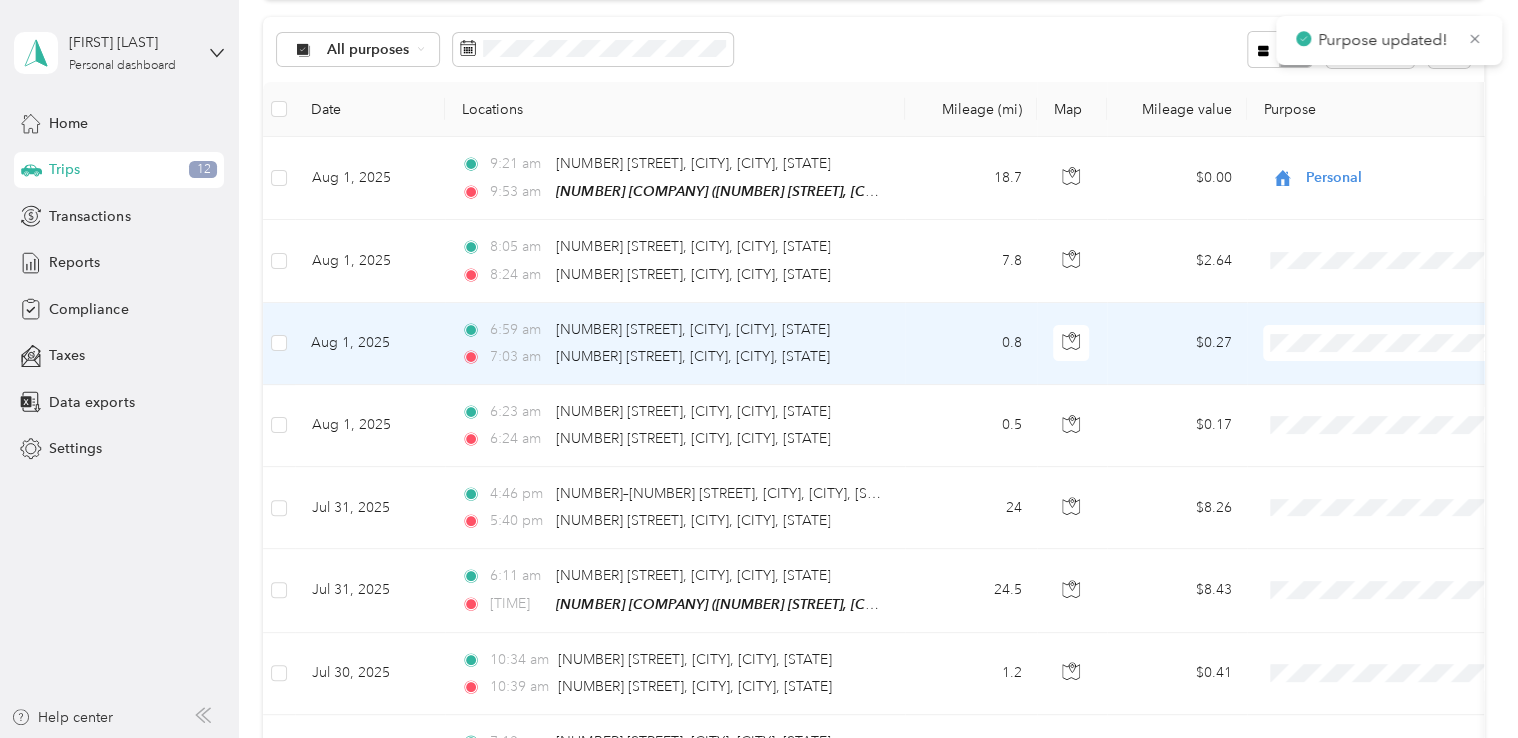 click at bounding box center [1387, 343] 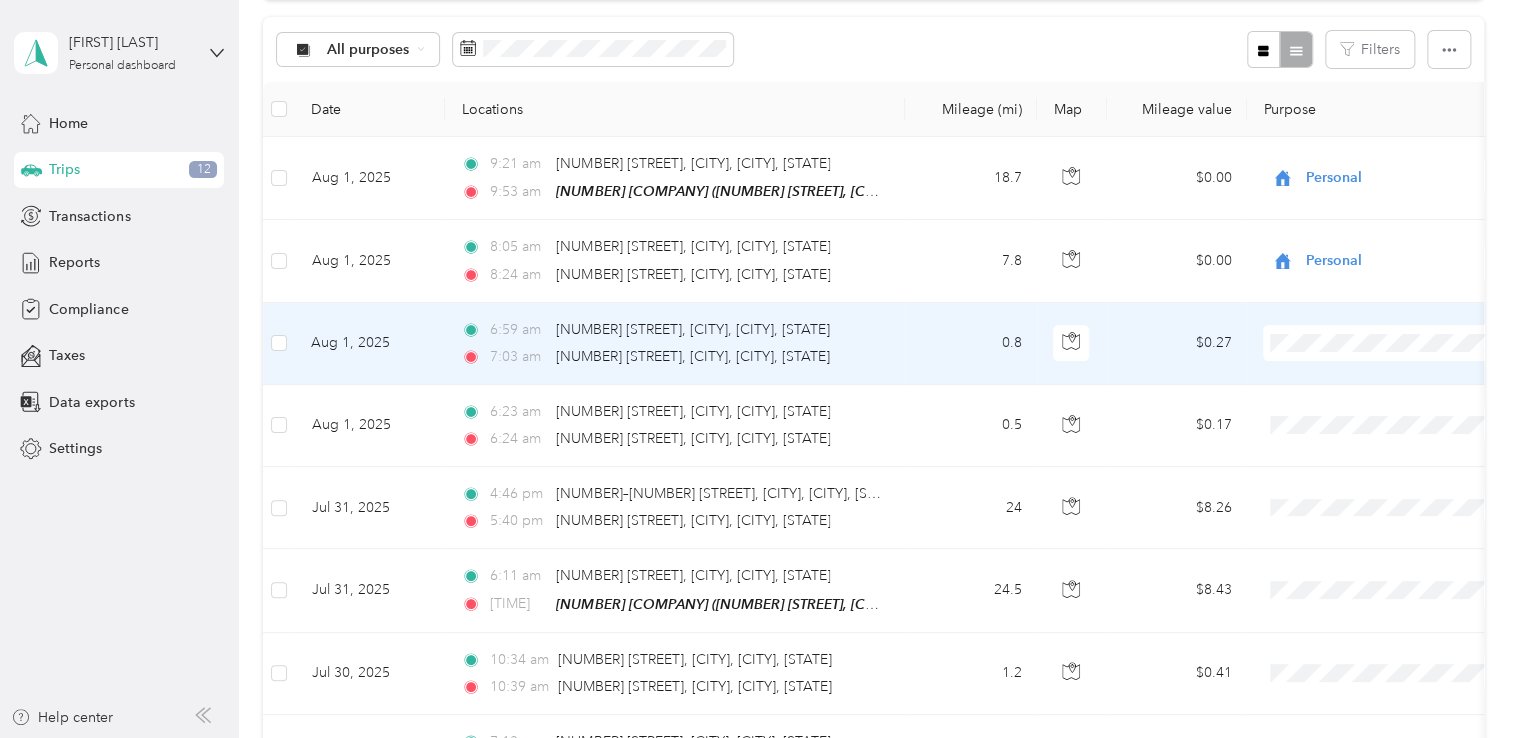 click on "Personal" at bounding box center [1388, 413] 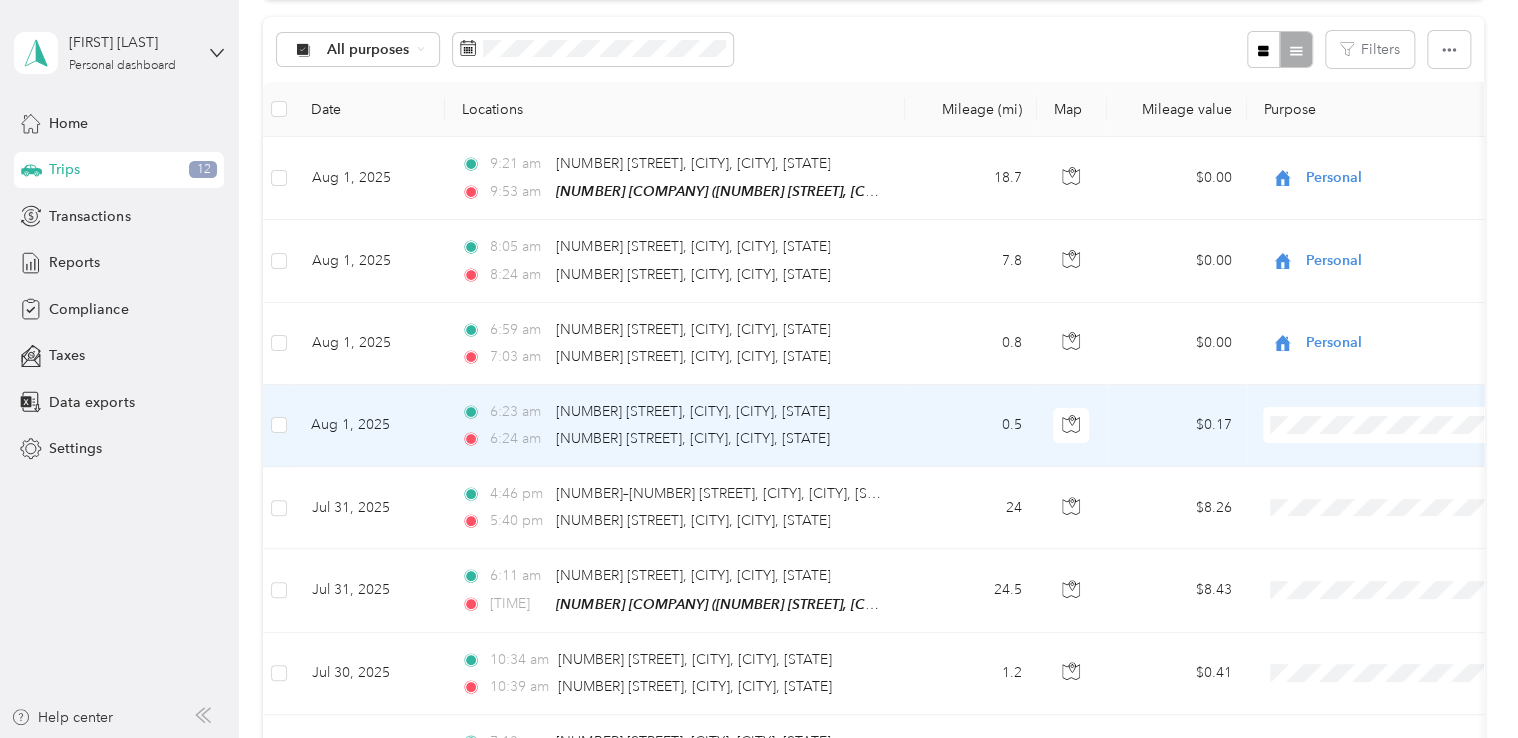 click on "Personal" at bounding box center [1388, 495] 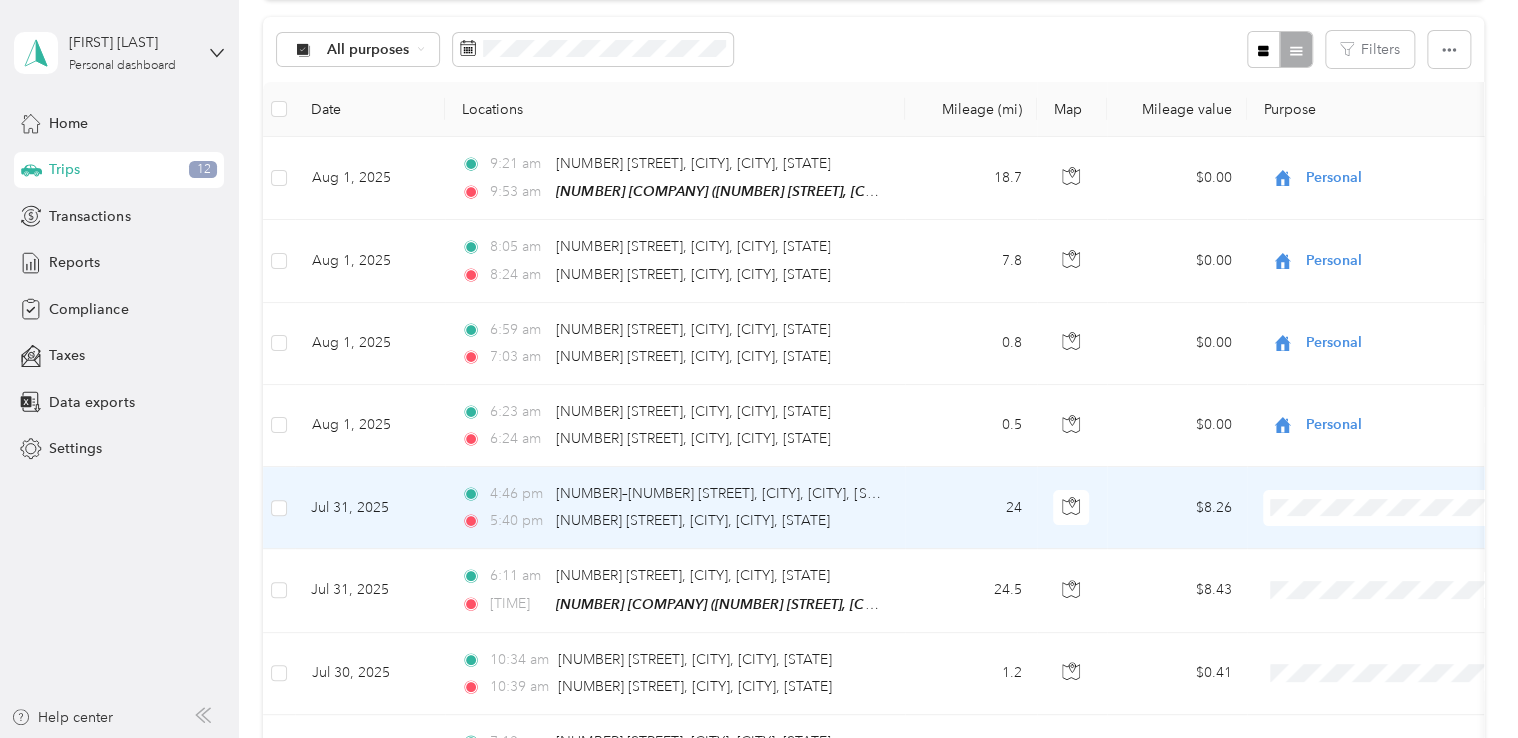 click on "Personal" at bounding box center [1388, 577] 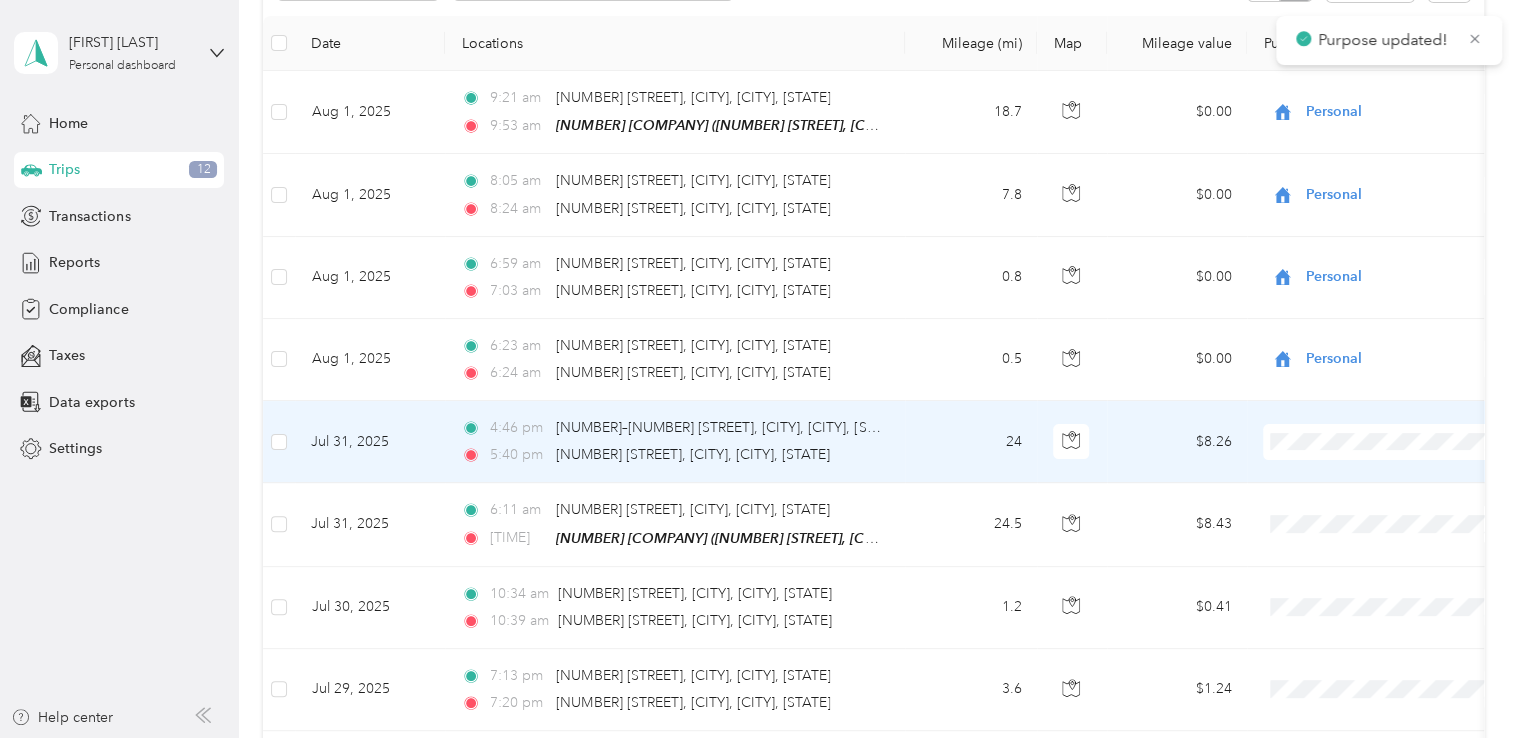 scroll, scrollTop: 300, scrollLeft: 0, axis: vertical 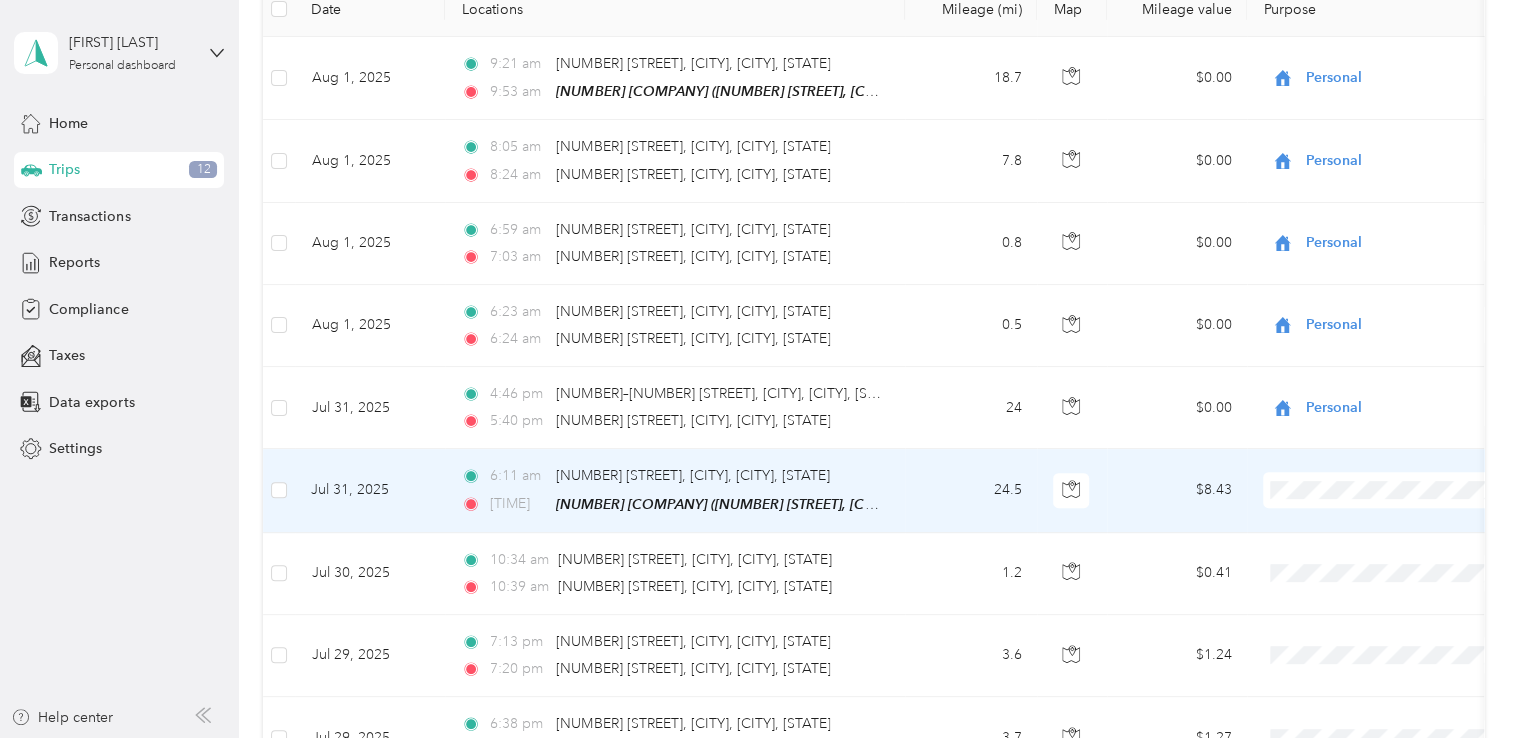 click on "Personal" at bounding box center (1405, 553) 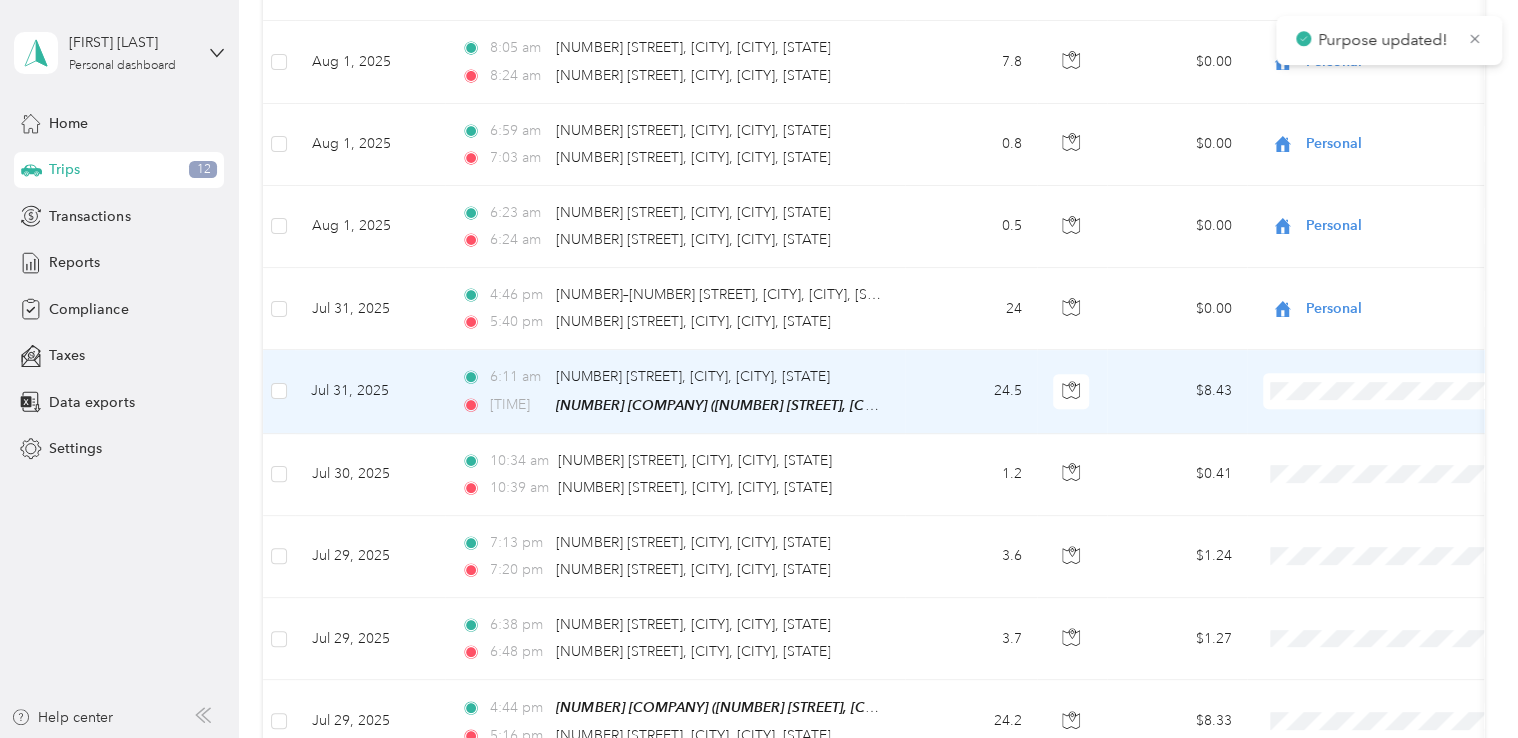 scroll, scrollTop: 400, scrollLeft: 0, axis: vertical 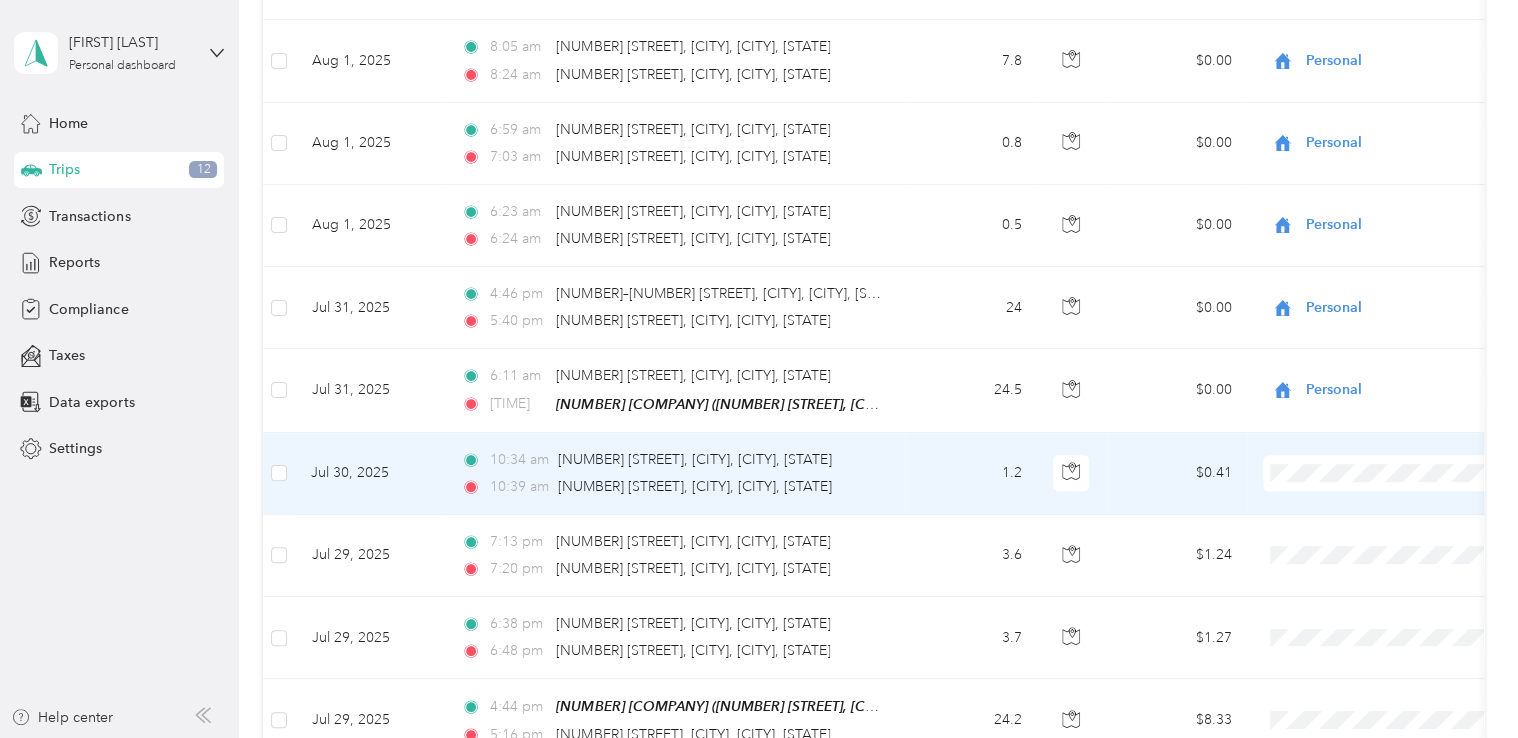 click on "Personal" at bounding box center (1388, 541) 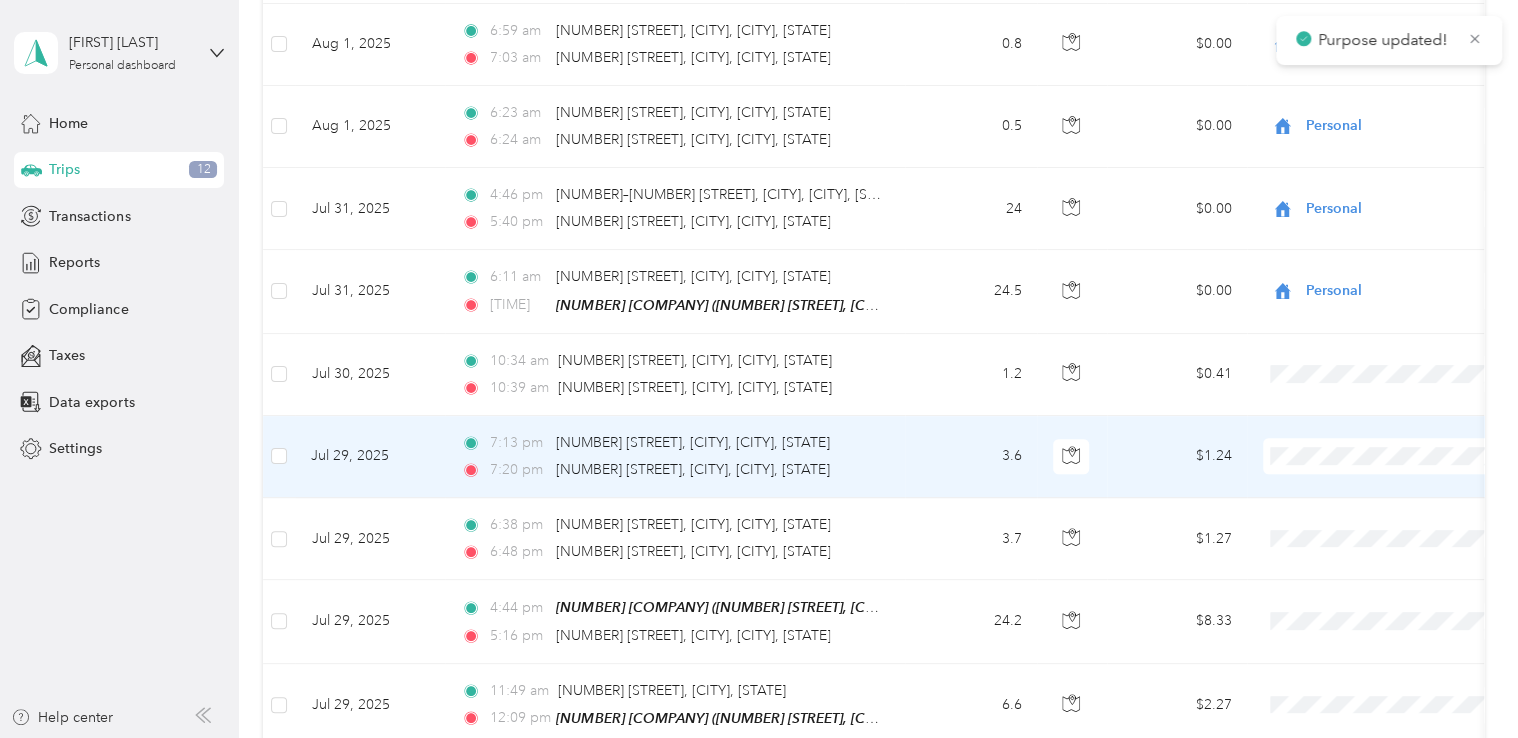 scroll, scrollTop: 500, scrollLeft: 0, axis: vertical 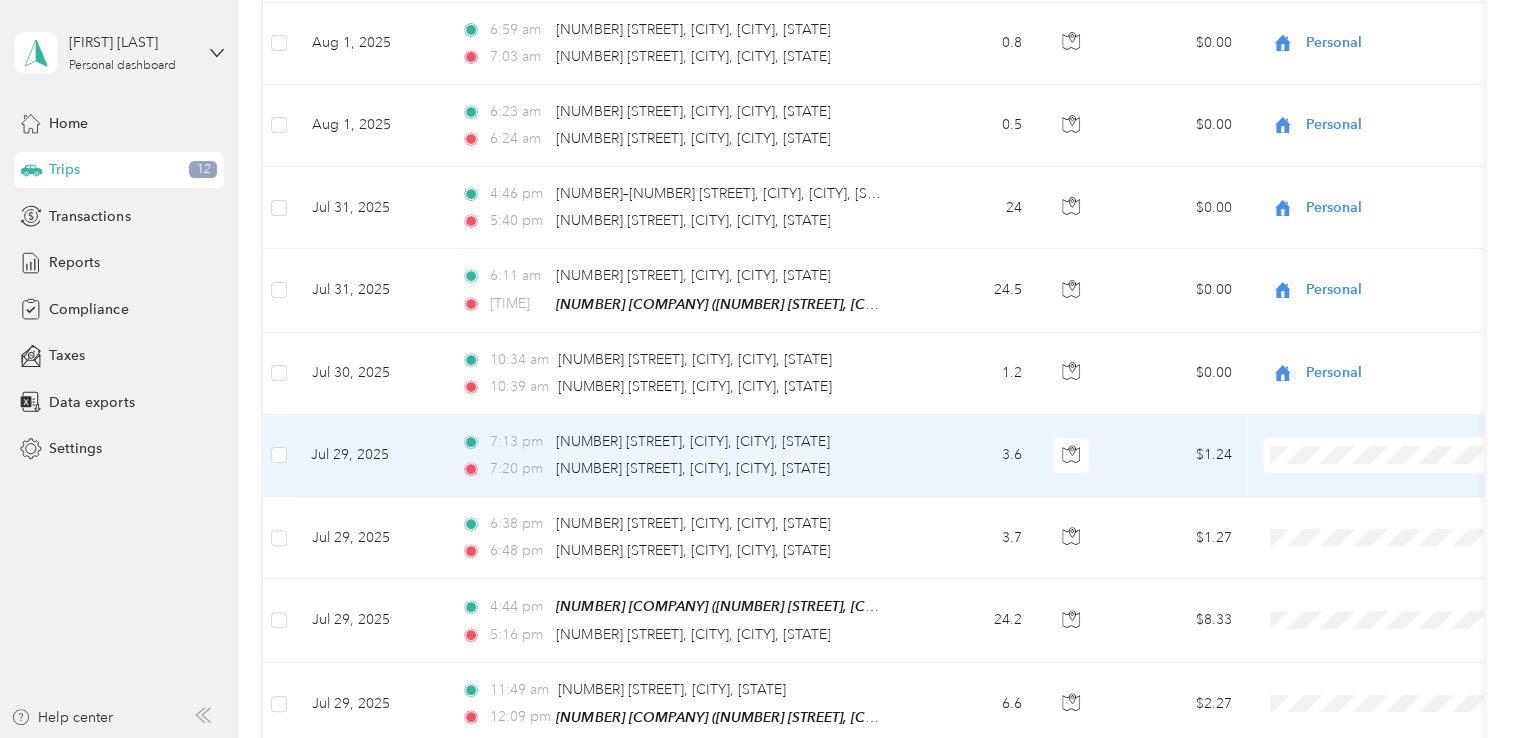 click on "Personal" at bounding box center (1388, 518) 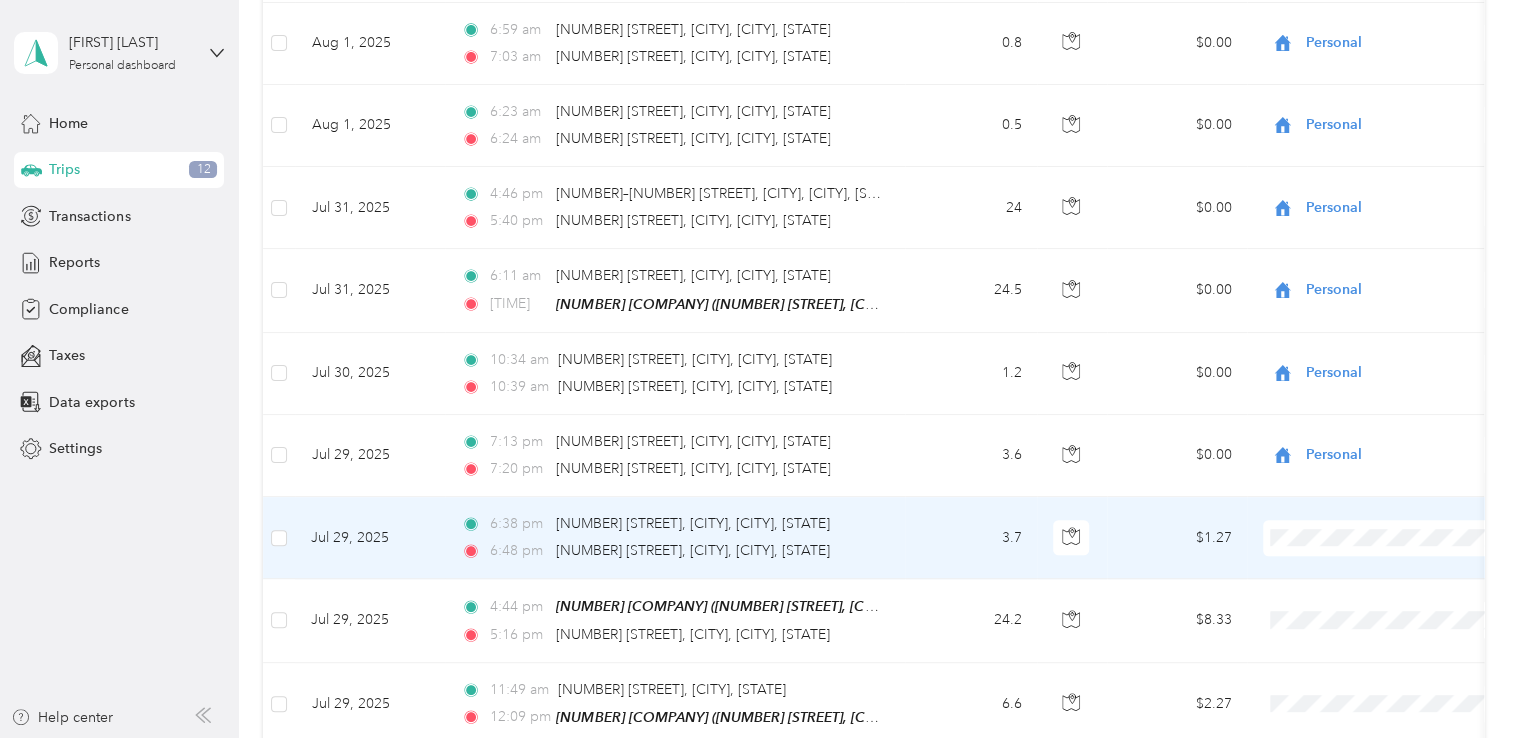 click on "Personal" at bounding box center (1405, 605) 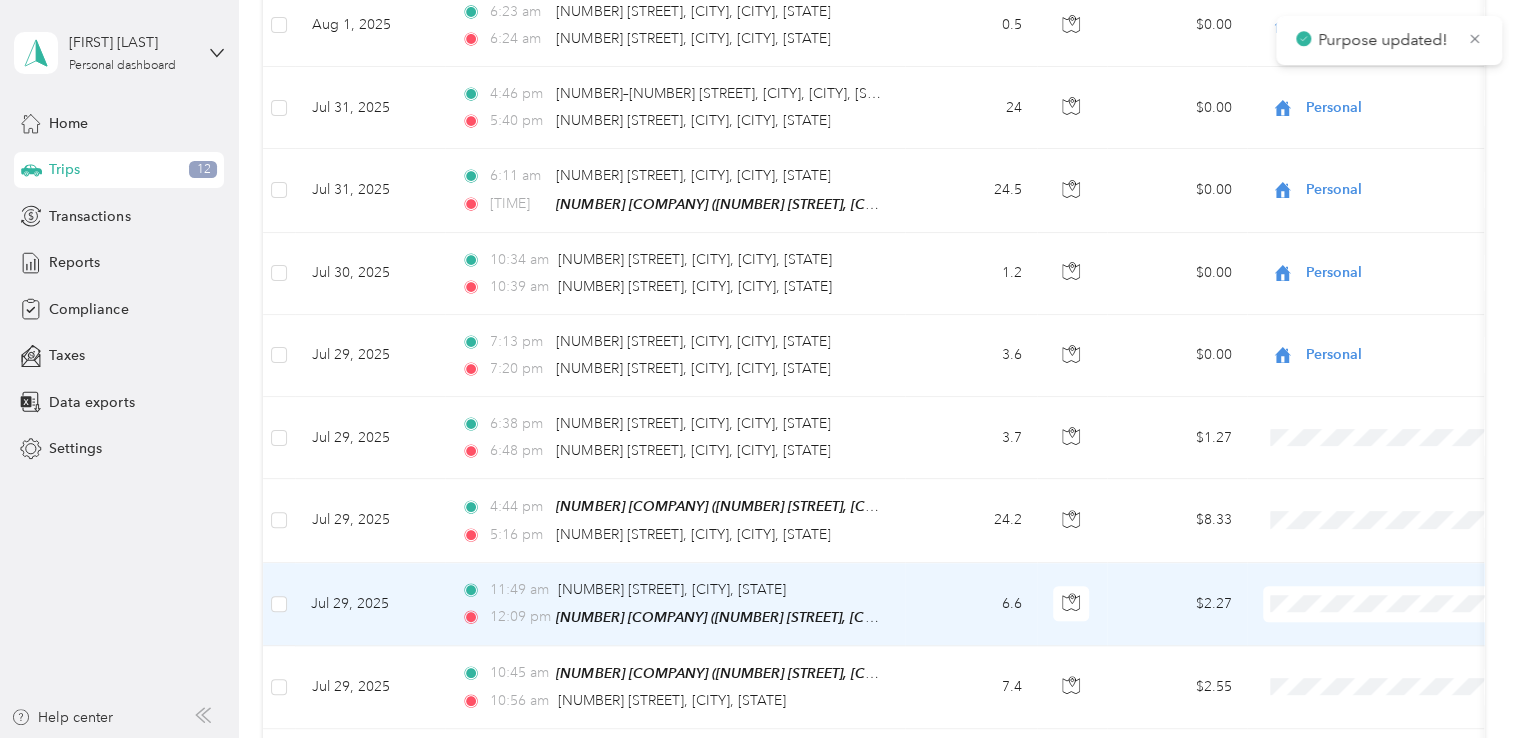 scroll, scrollTop: 700, scrollLeft: 0, axis: vertical 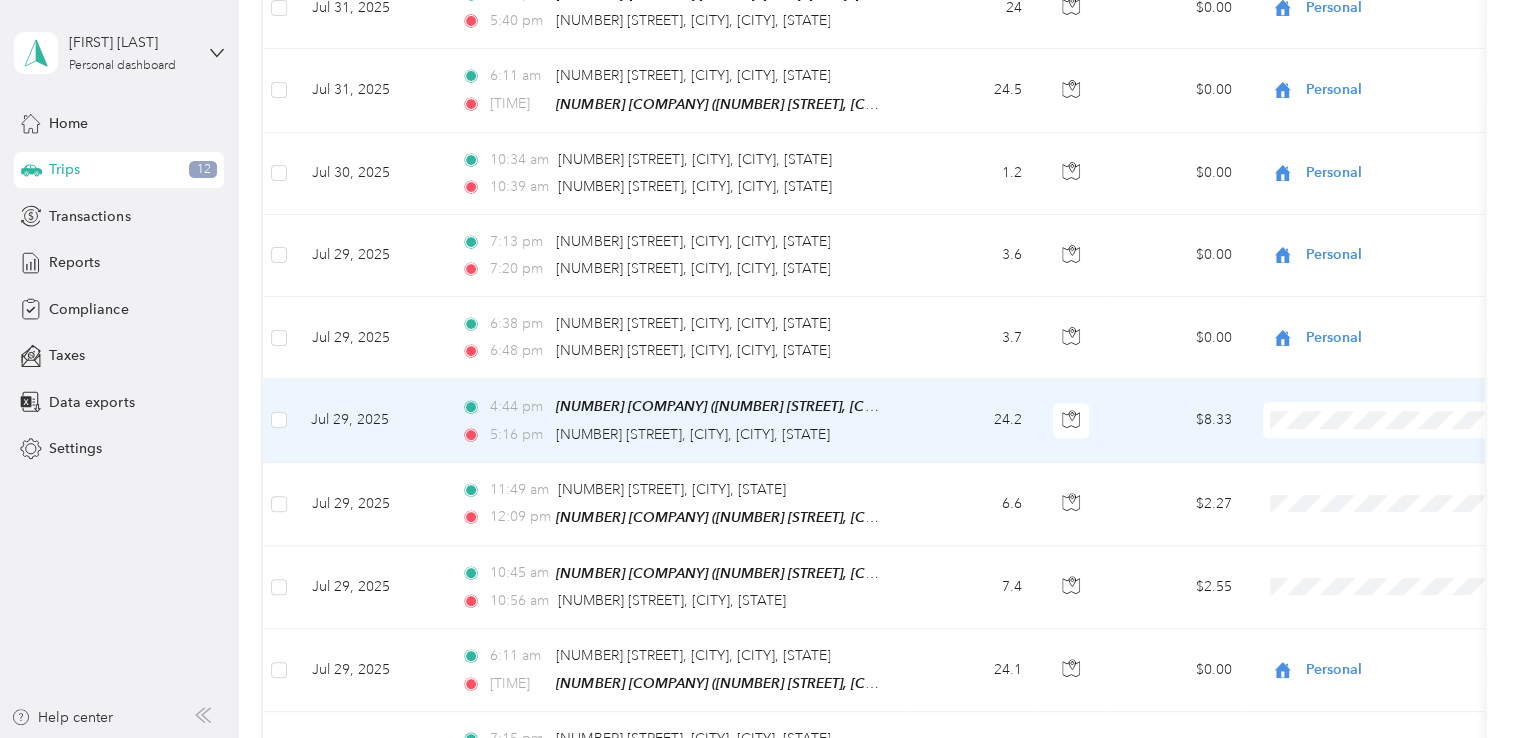 click on "Personal" at bounding box center [1388, 487] 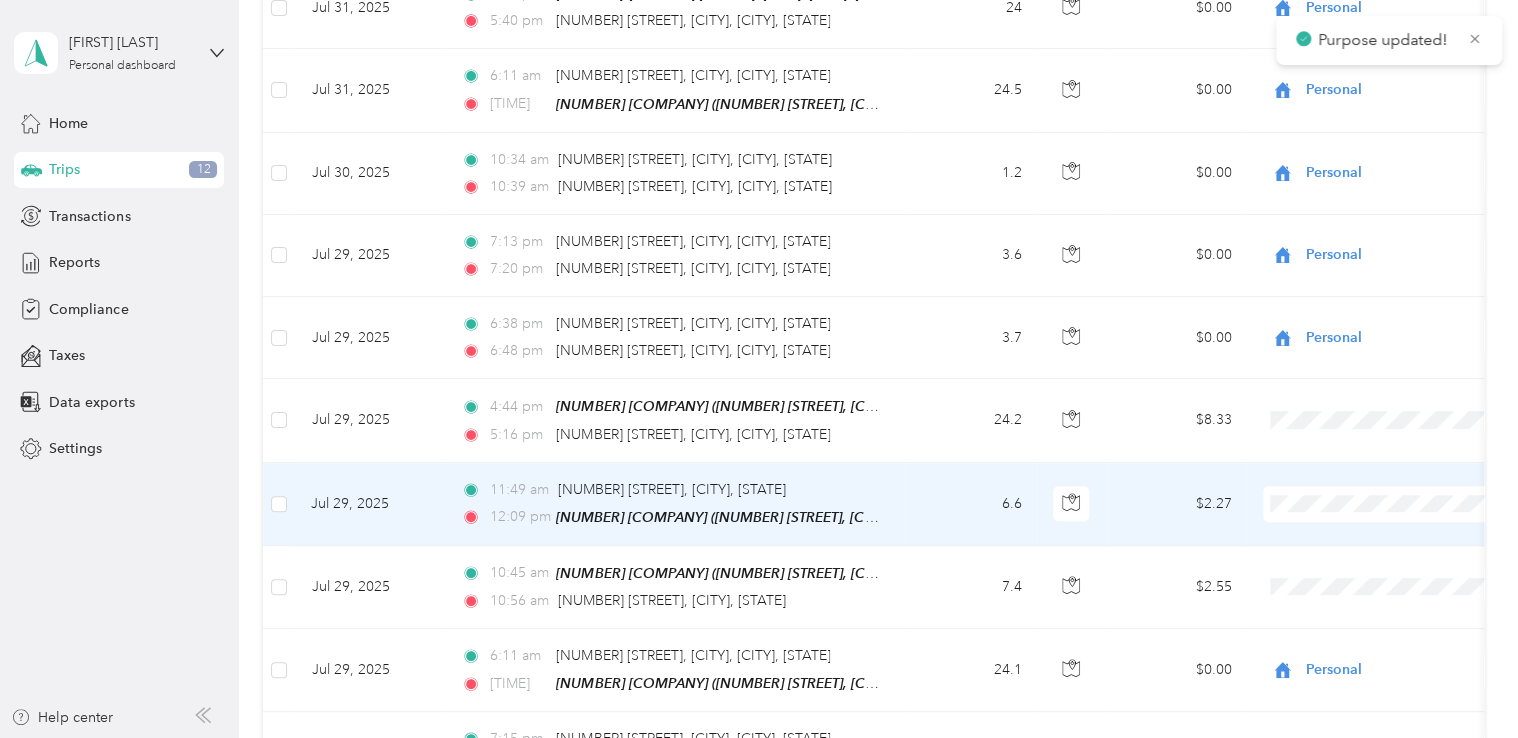 click on "Personal" at bounding box center [1388, 570] 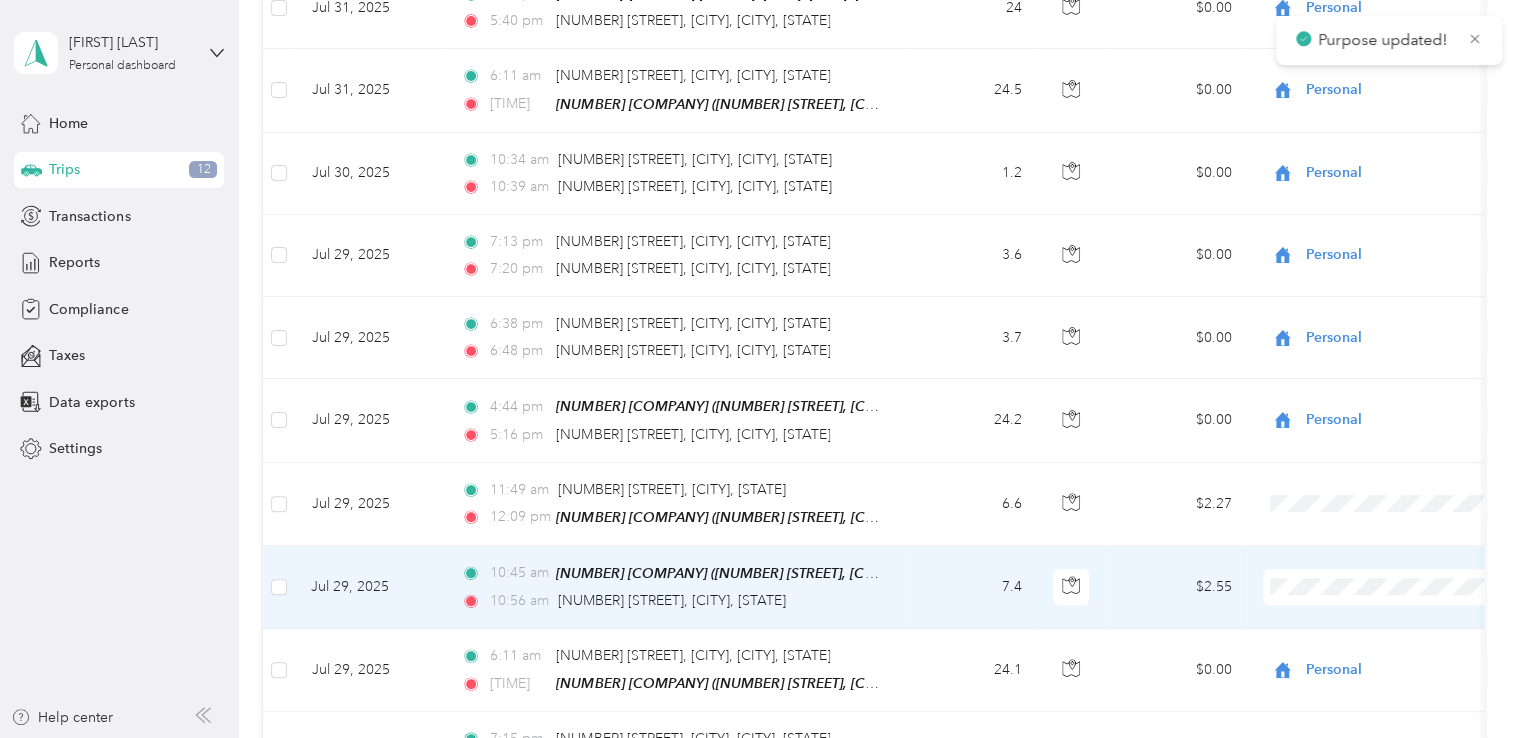 click on "Personal" at bounding box center (1388, 652) 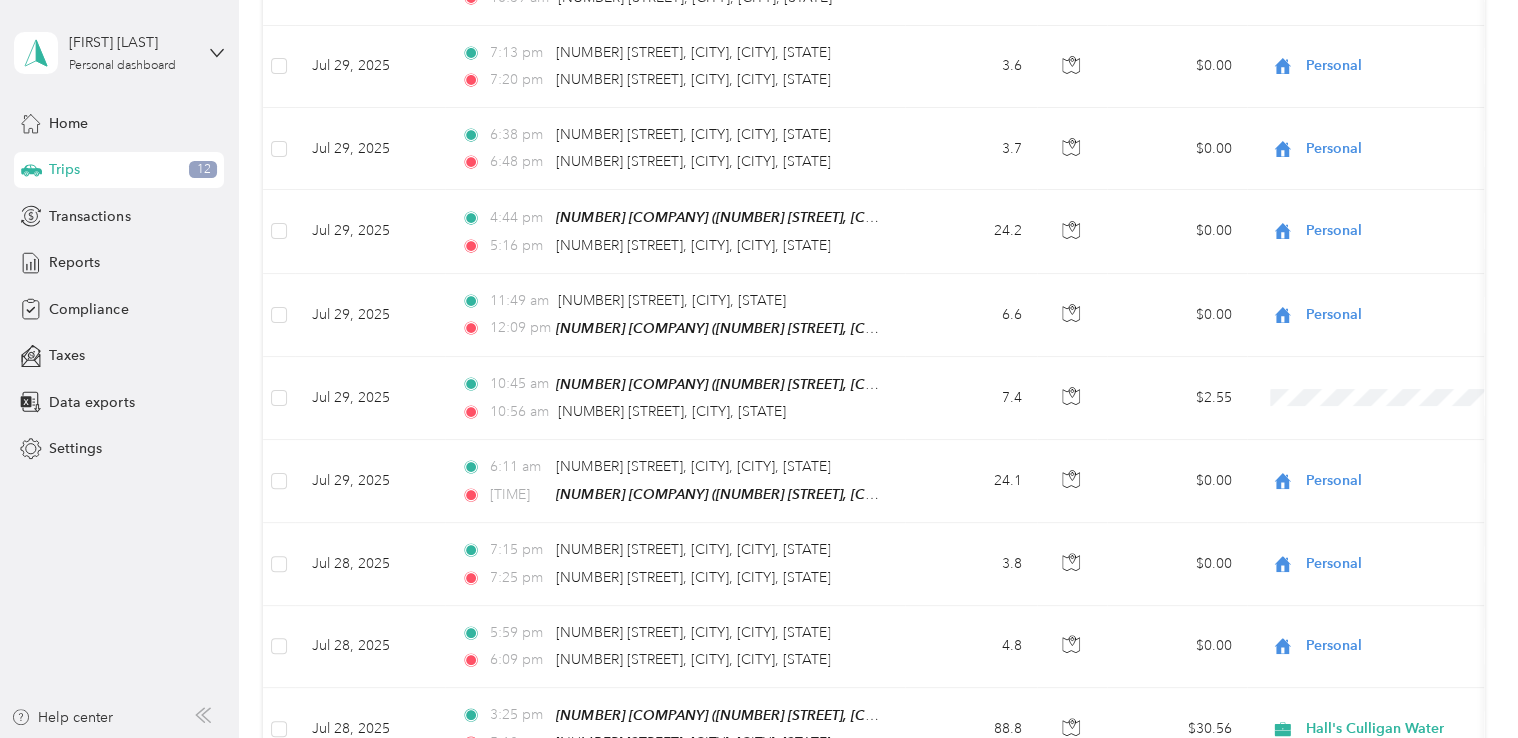 scroll, scrollTop: 1000, scrollLeft: 0, axis: vertical 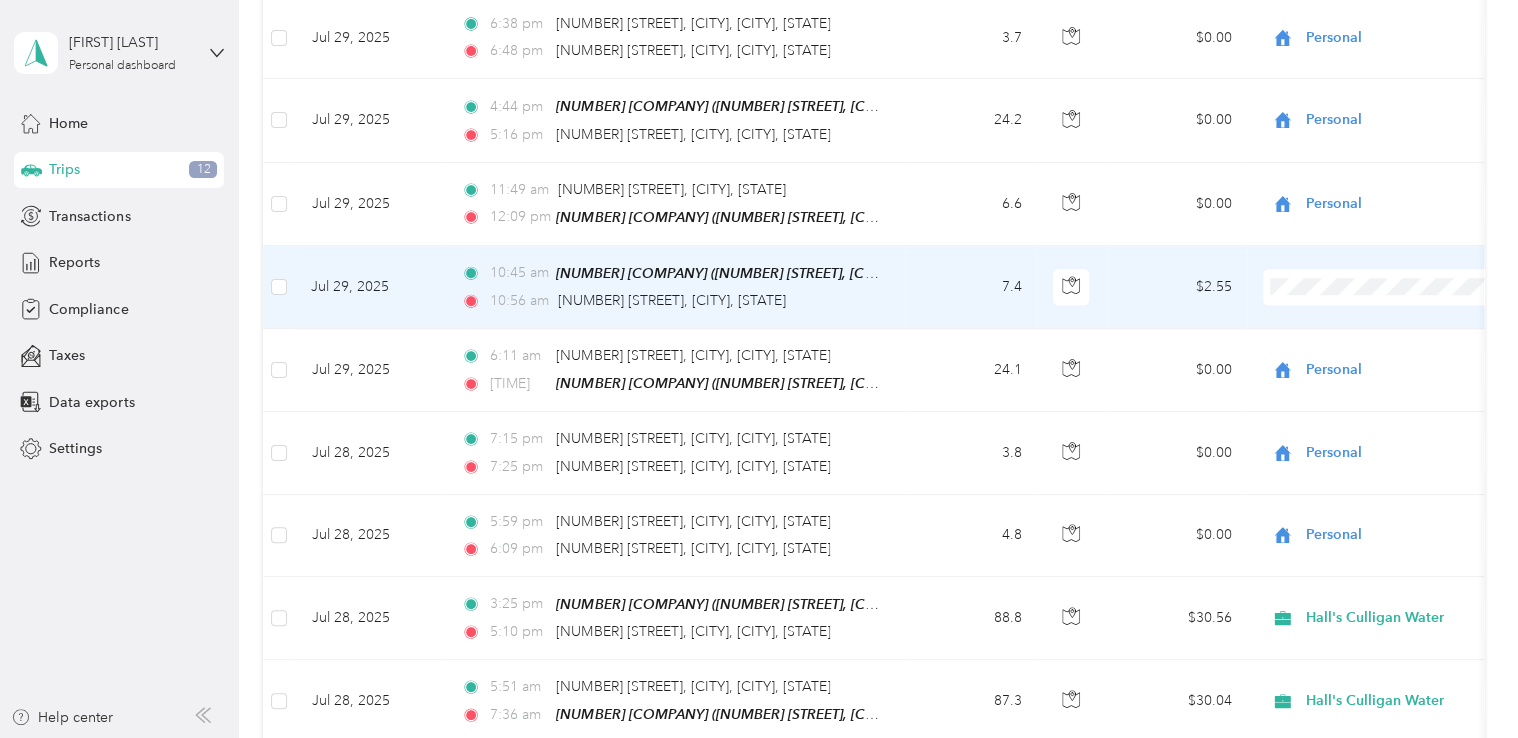 click on "Personal" at bounding box center [1405, 346] 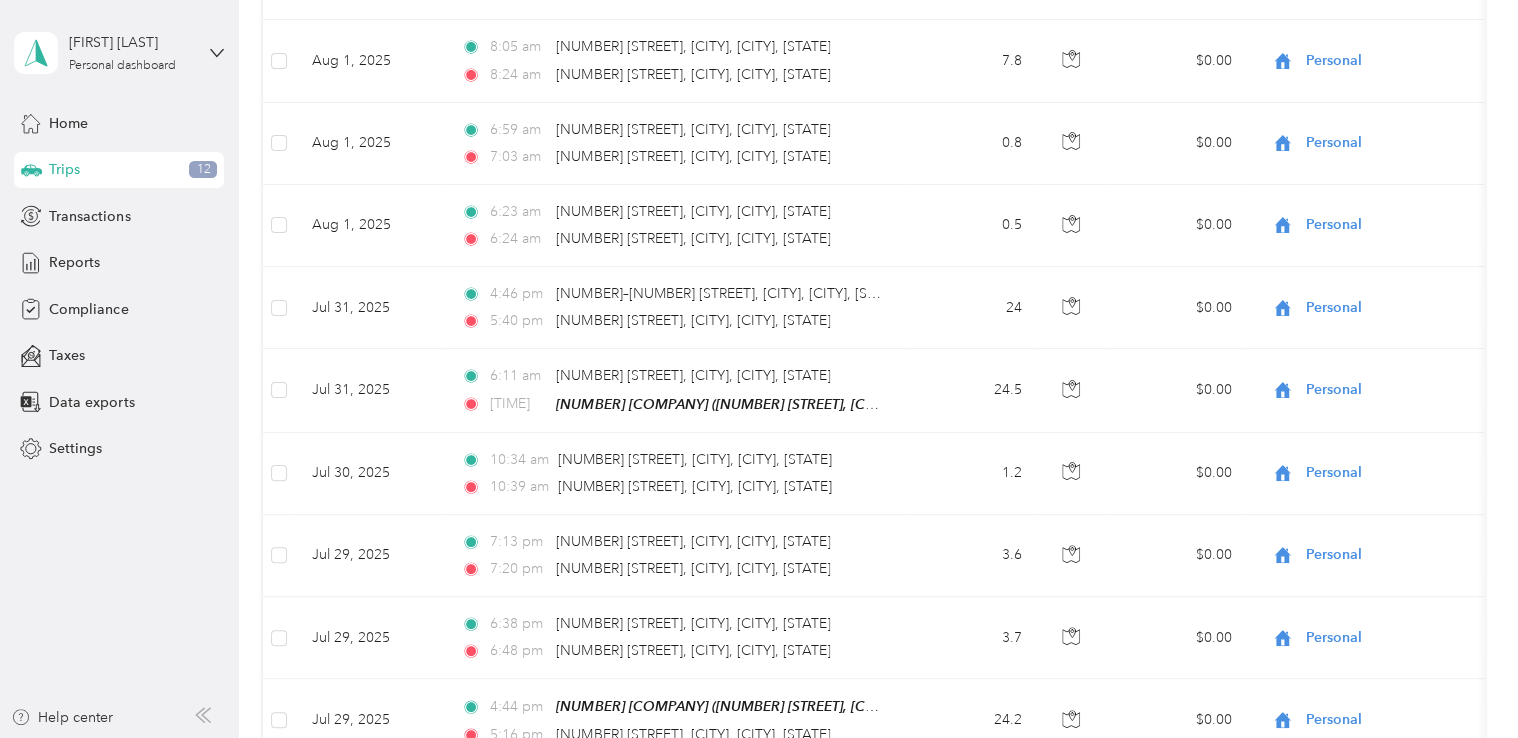 scroll, scrollTop: 0, scrollLeft: 0, axis: both 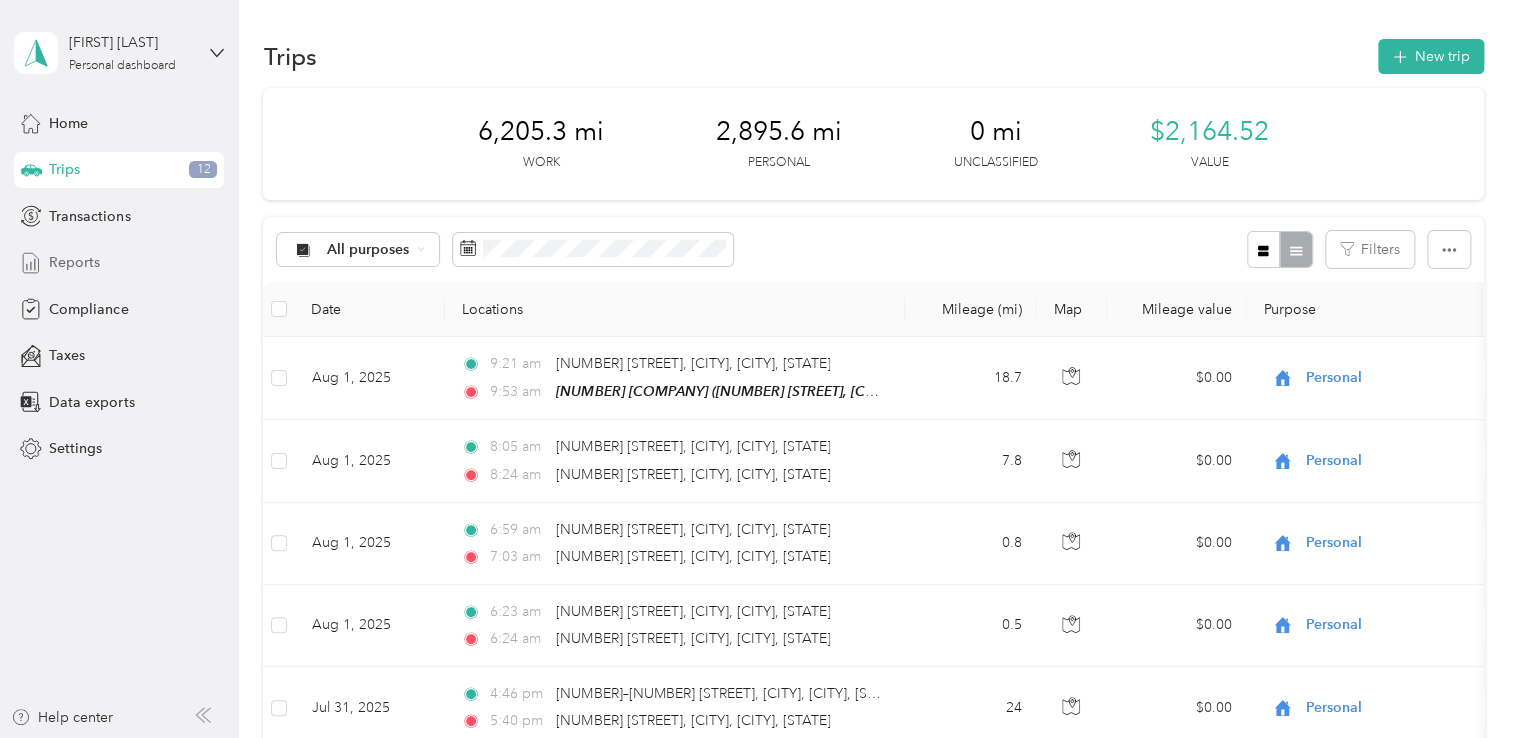 click on "Reports" at bounding box center [74, 262] 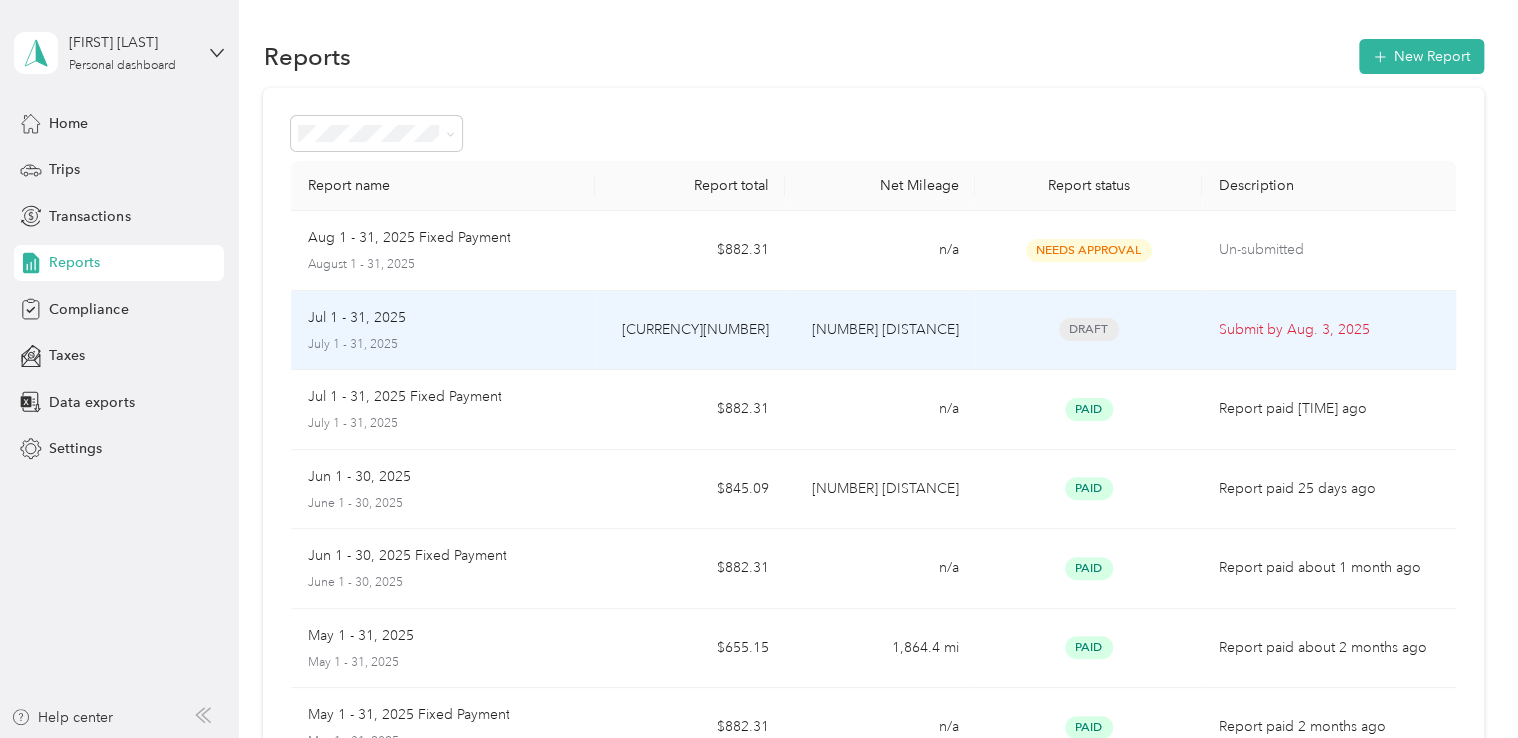 click on "Draft" at bounding box center [1089, 329] 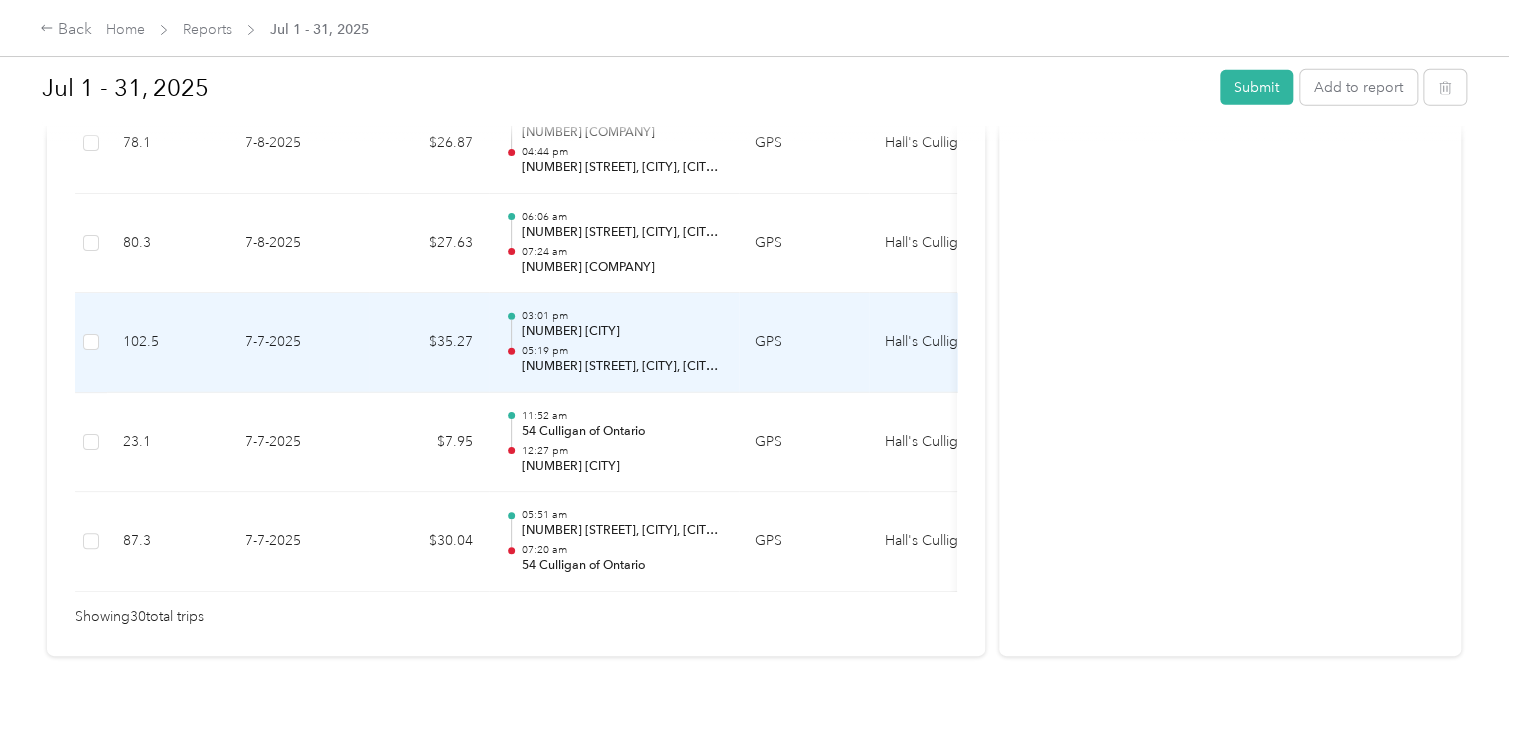 scroll, scrollTop: 3197, scrollLeft: 0, axis: vertical 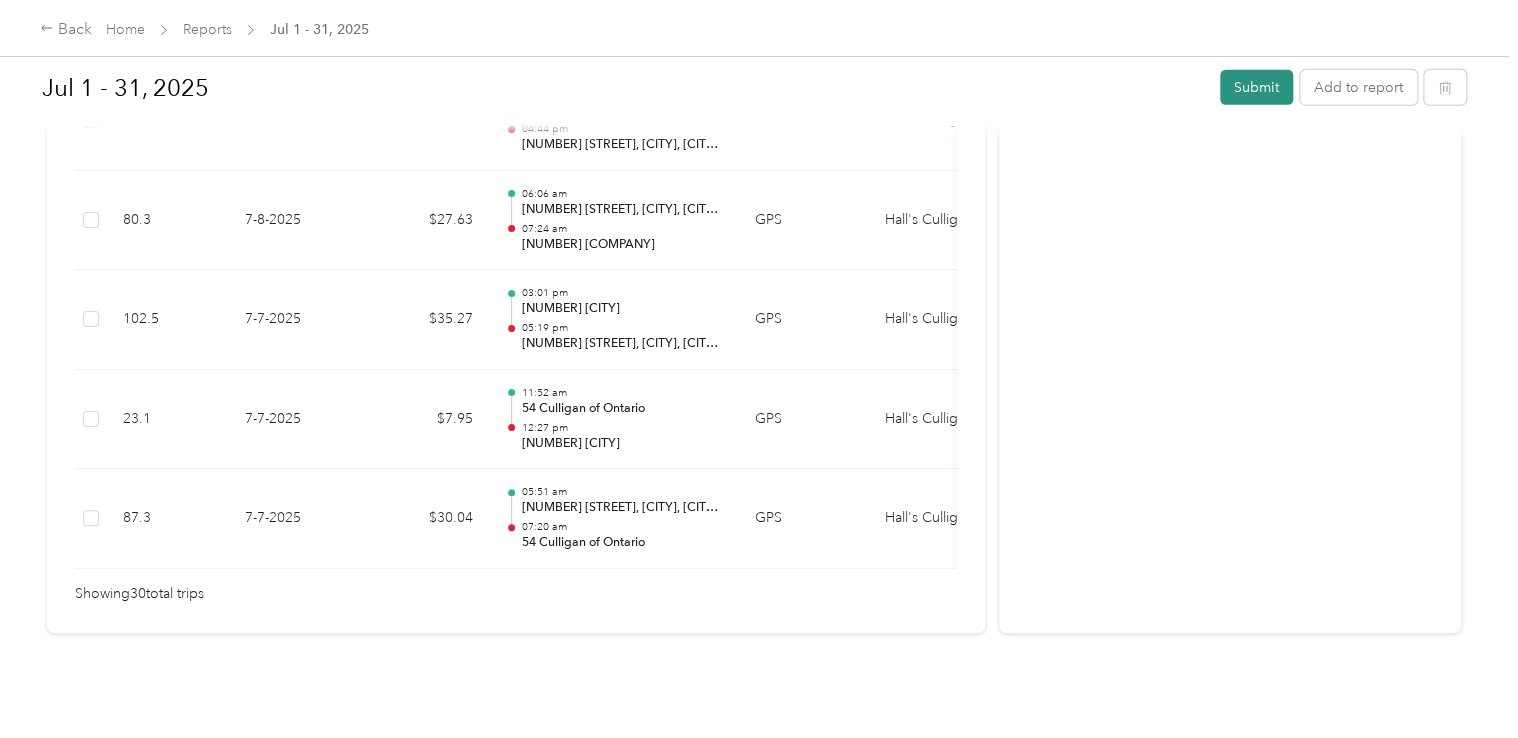 click on "Submit" at bounding box center [1256, 87] 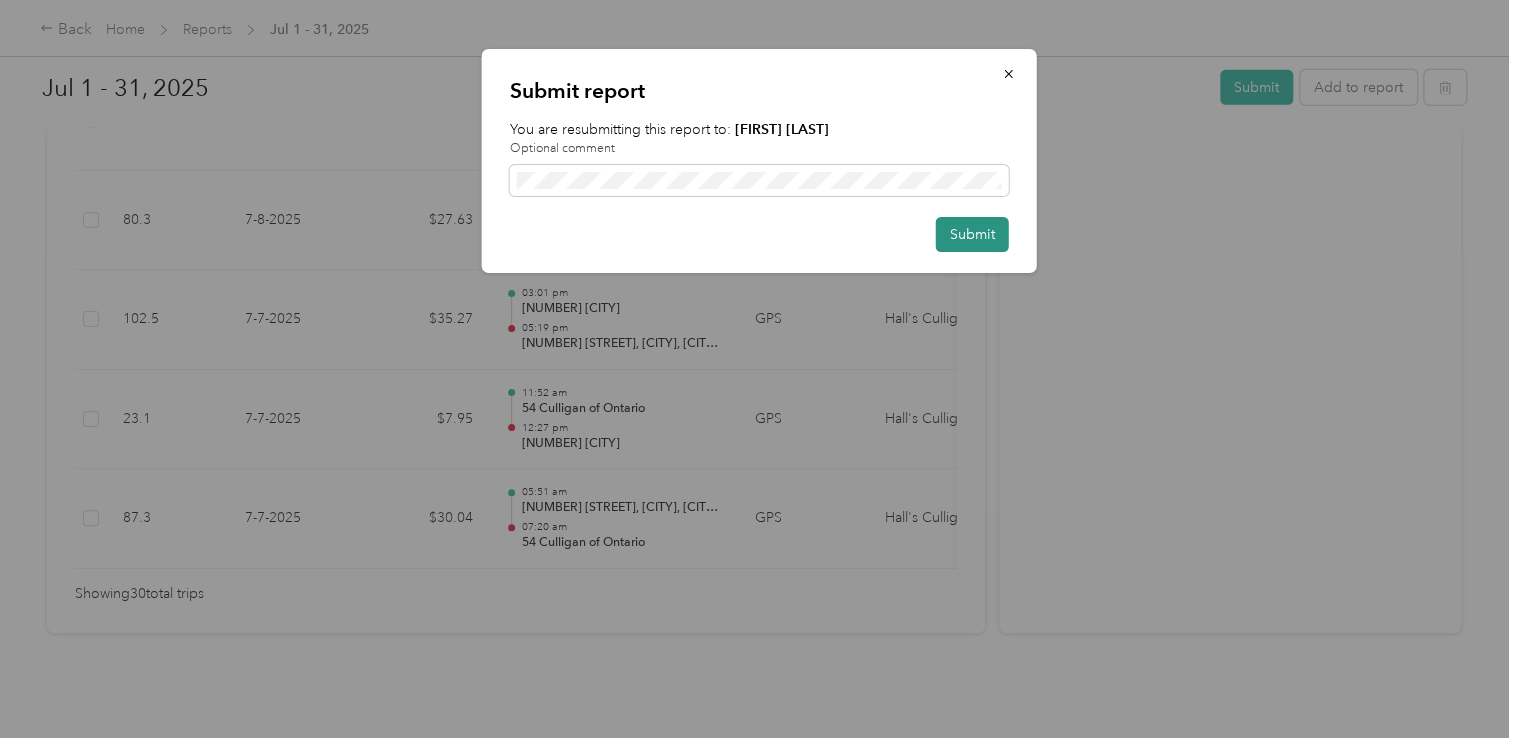 click on "Submit" at bounding box center [972, 234] 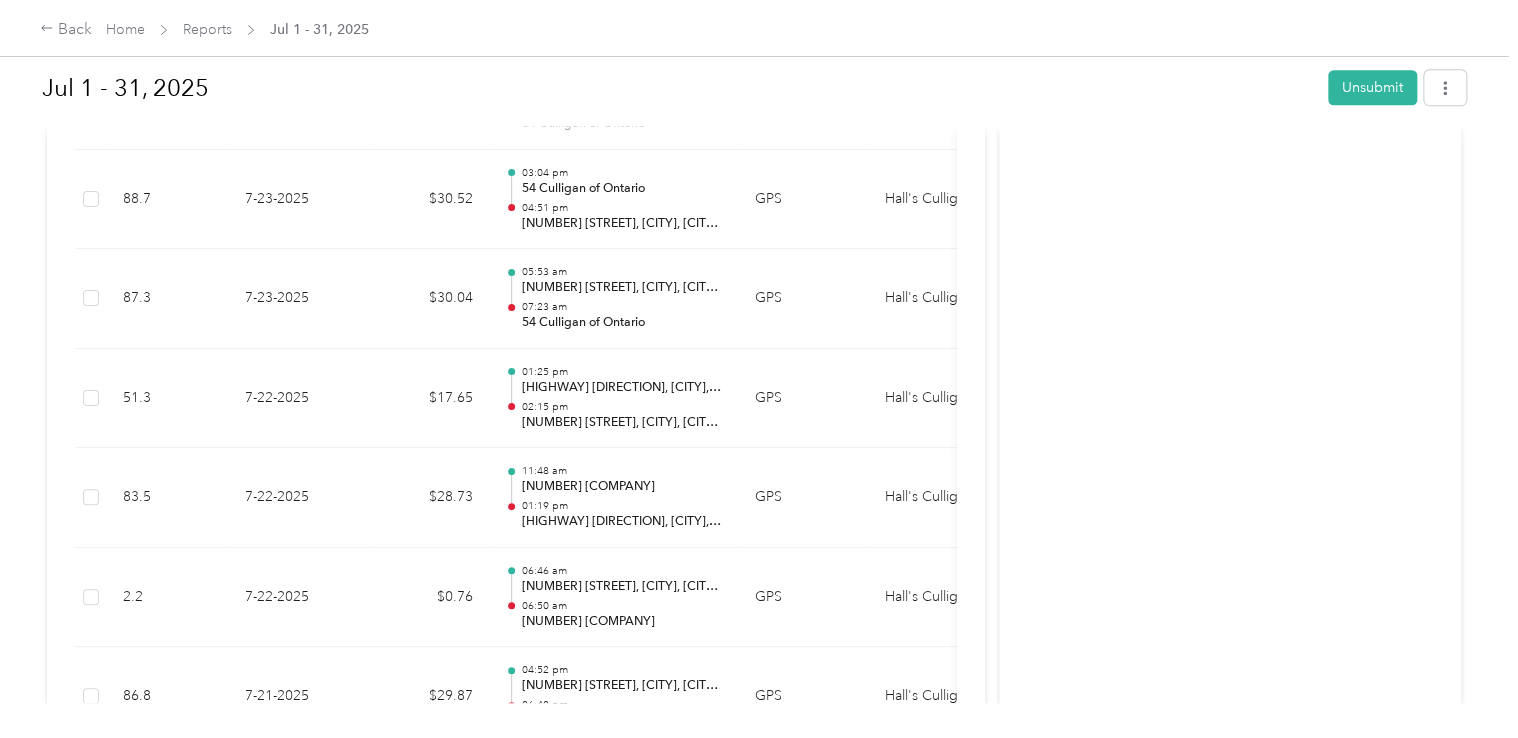 scroll, scrollTop: 448, scrollLeft: 0, axis: vertical 